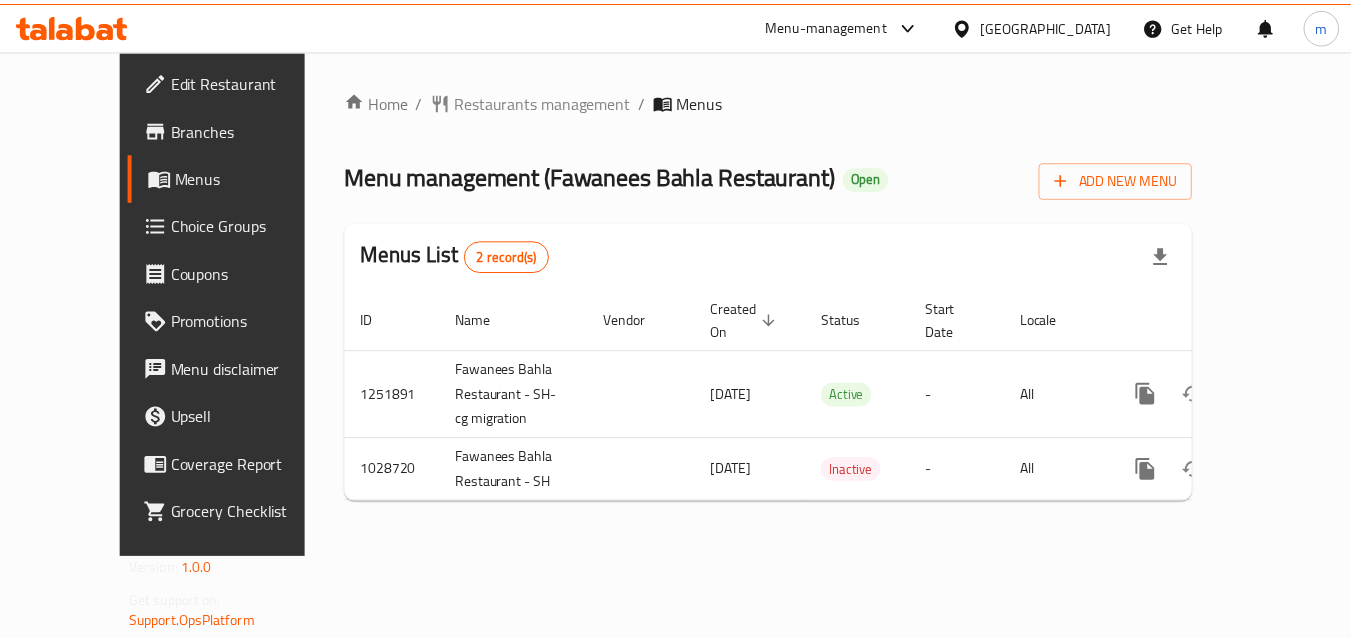 scroll, scrollTop: 0, scrollLeft: 0, axis: both 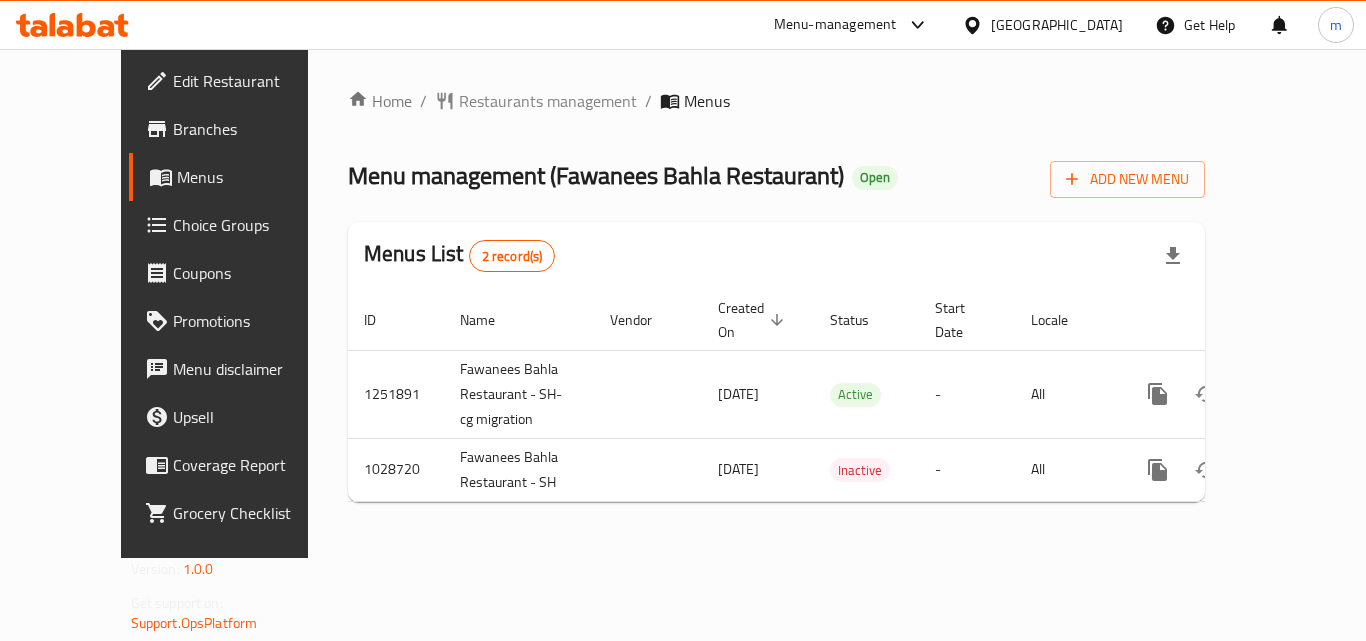 click 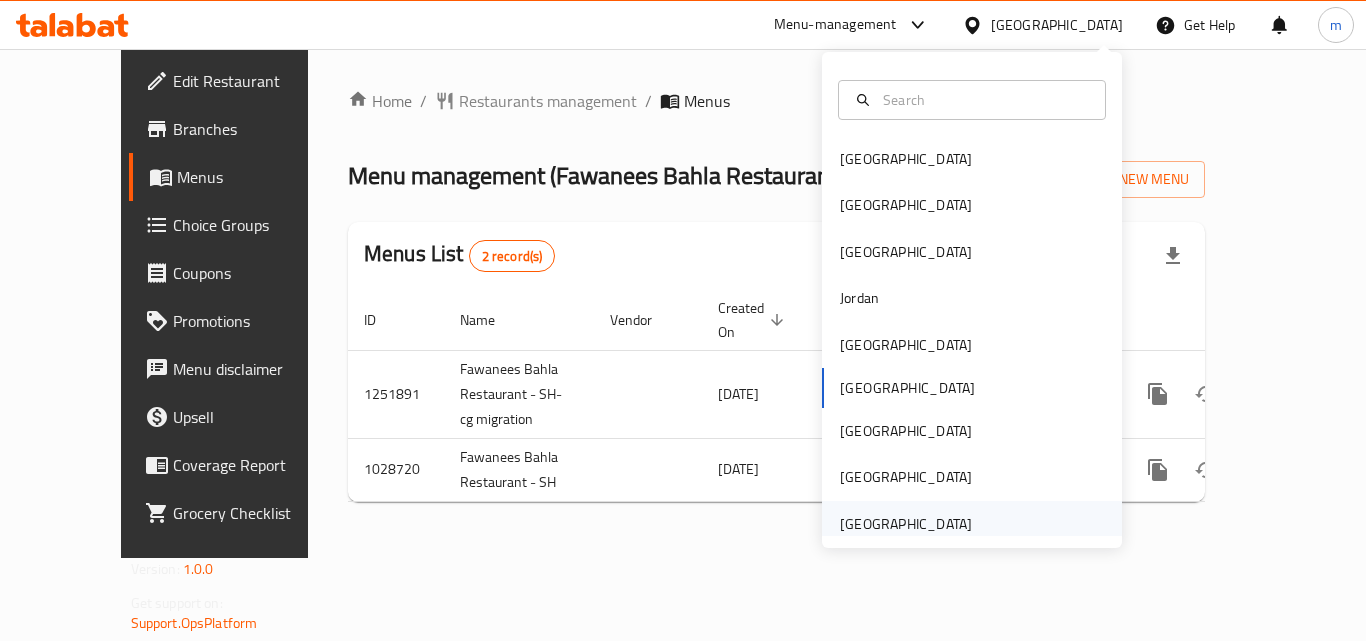 click on "[GEOGRAPHIC_DATA]" at bounding box center [906, 524] 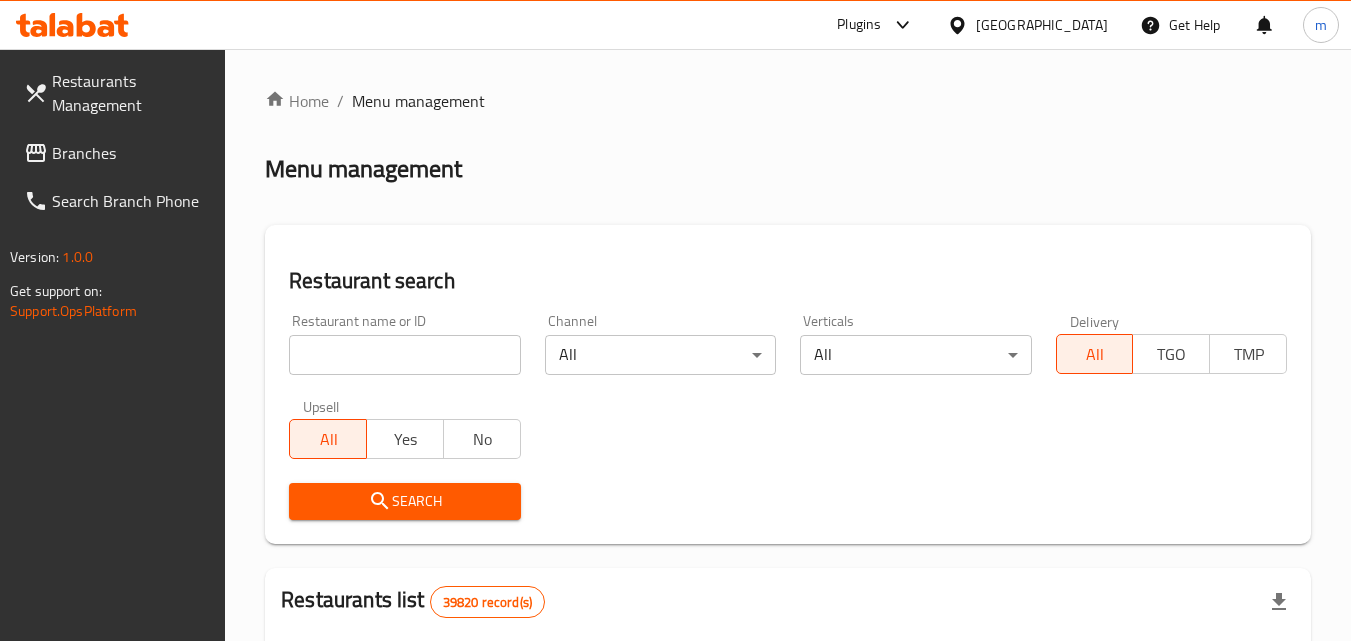 click on "Branches" at bounding box center [131, 153] 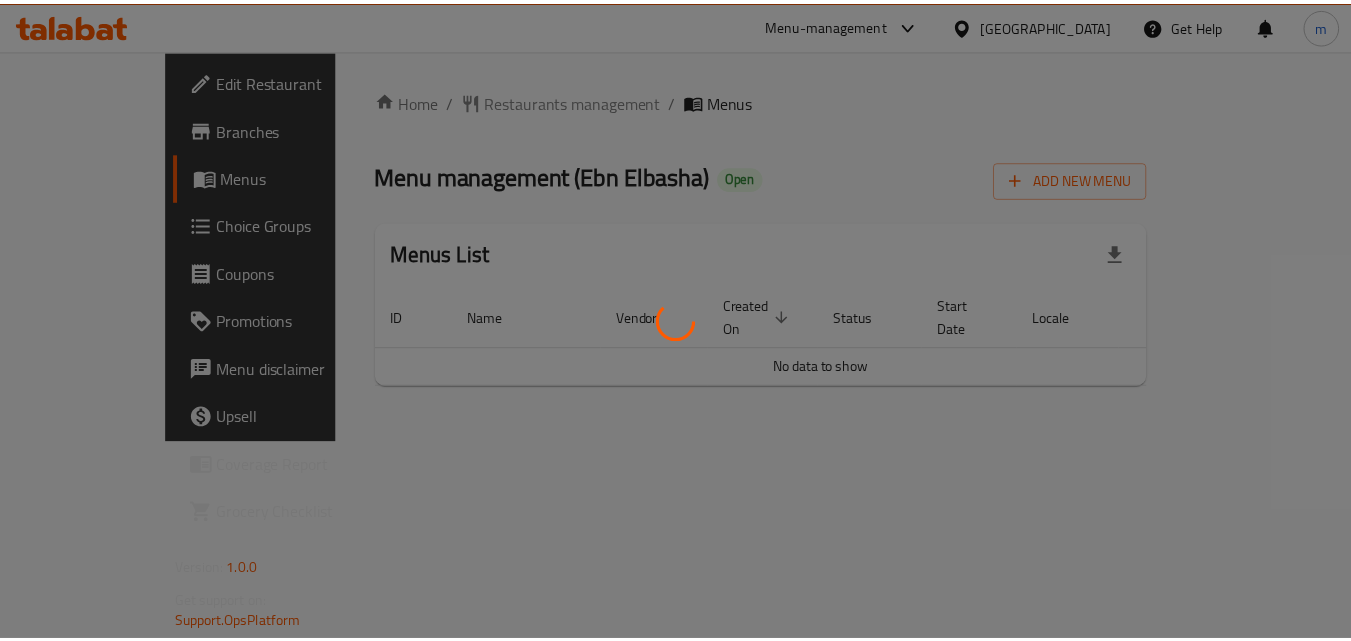 scroll, scrollTop: 0, scrollLeft: 0, axis: both 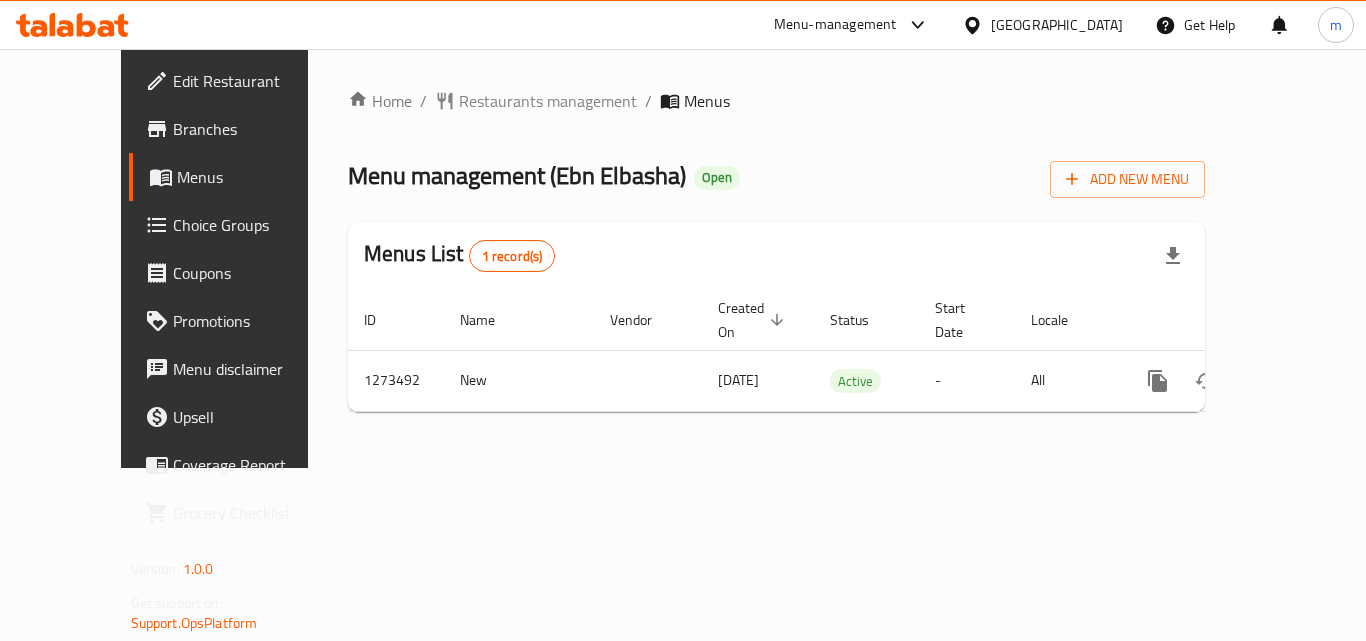 click on "[GEOGRAPHIC_DATA]" at bounding box center (1057, 25) 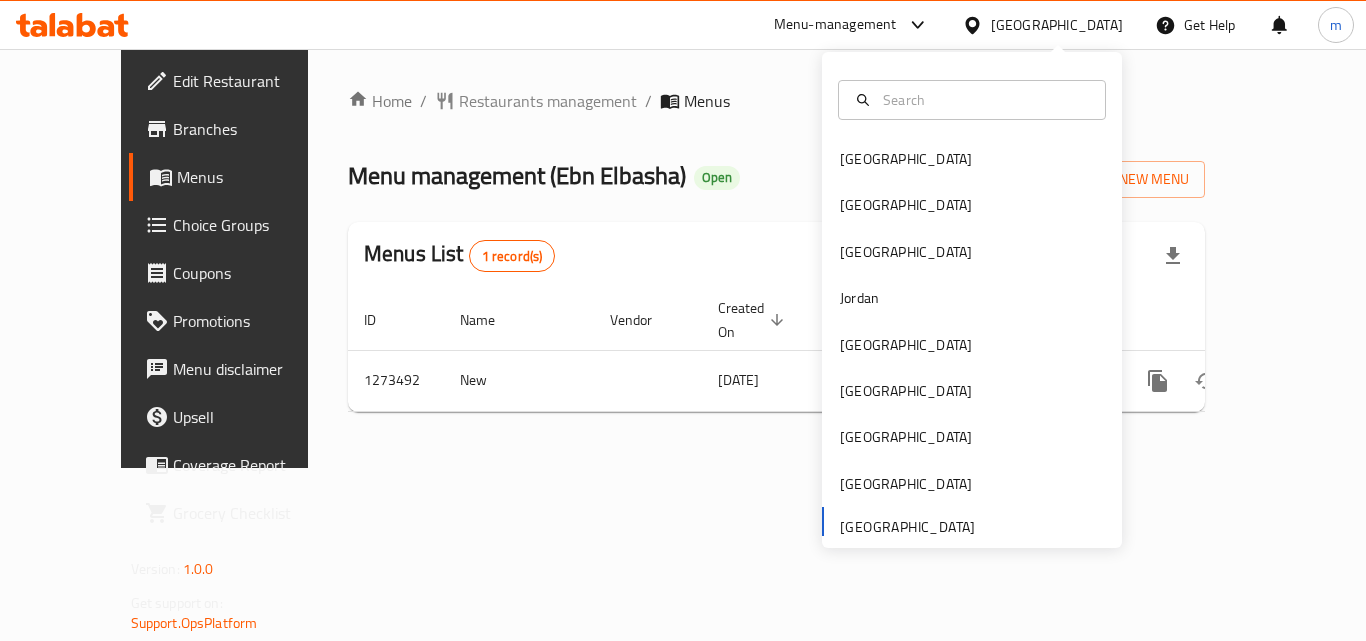 click on "Bahrain Egypt Iraq Jordan Kuwait Oman Qatar Saudi Arabia United Arab Emirates" at bounding box center (972, 341) 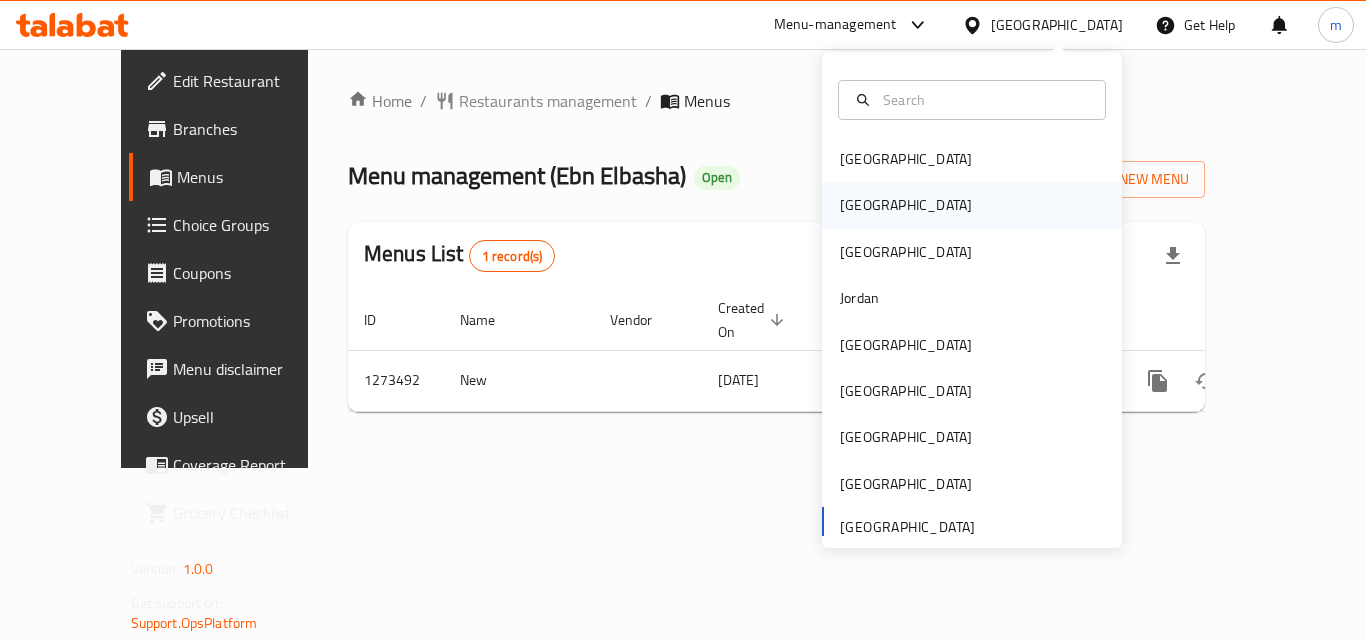 click on "[GEOGRAPHIC_DATA]" at bounding box center [906, 205] 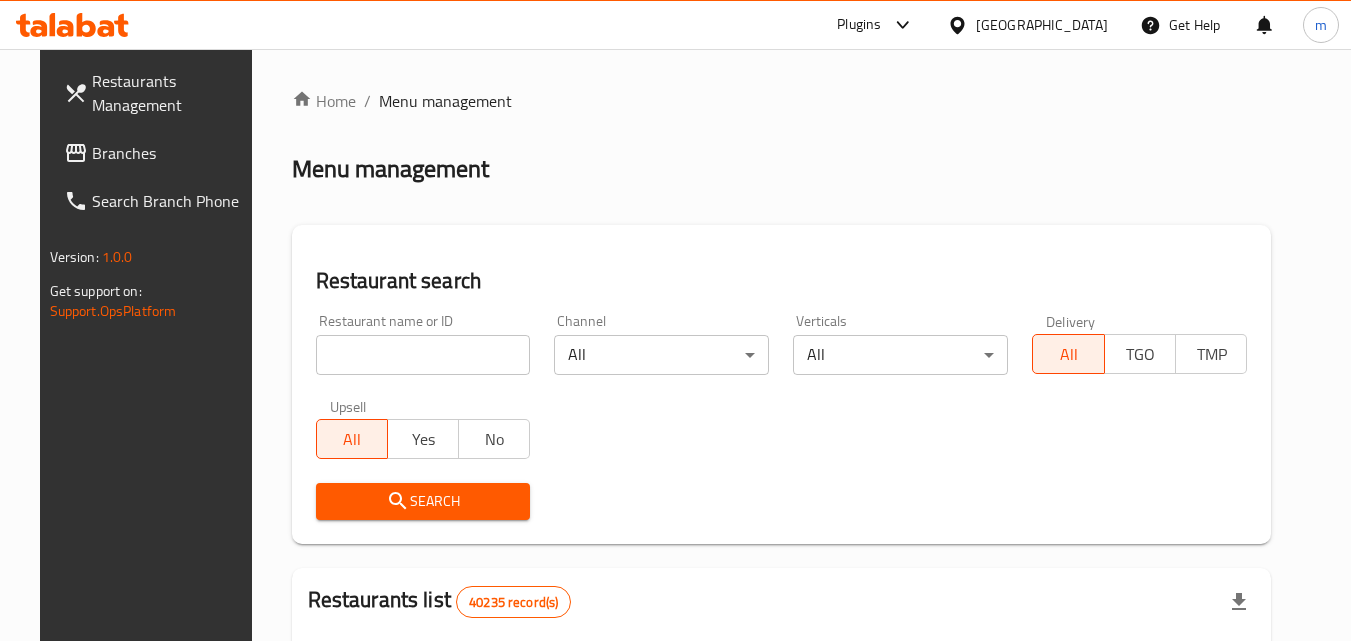 click on "[GEOGRAPHIC_DATA]" at bounding box center [1042, 25] 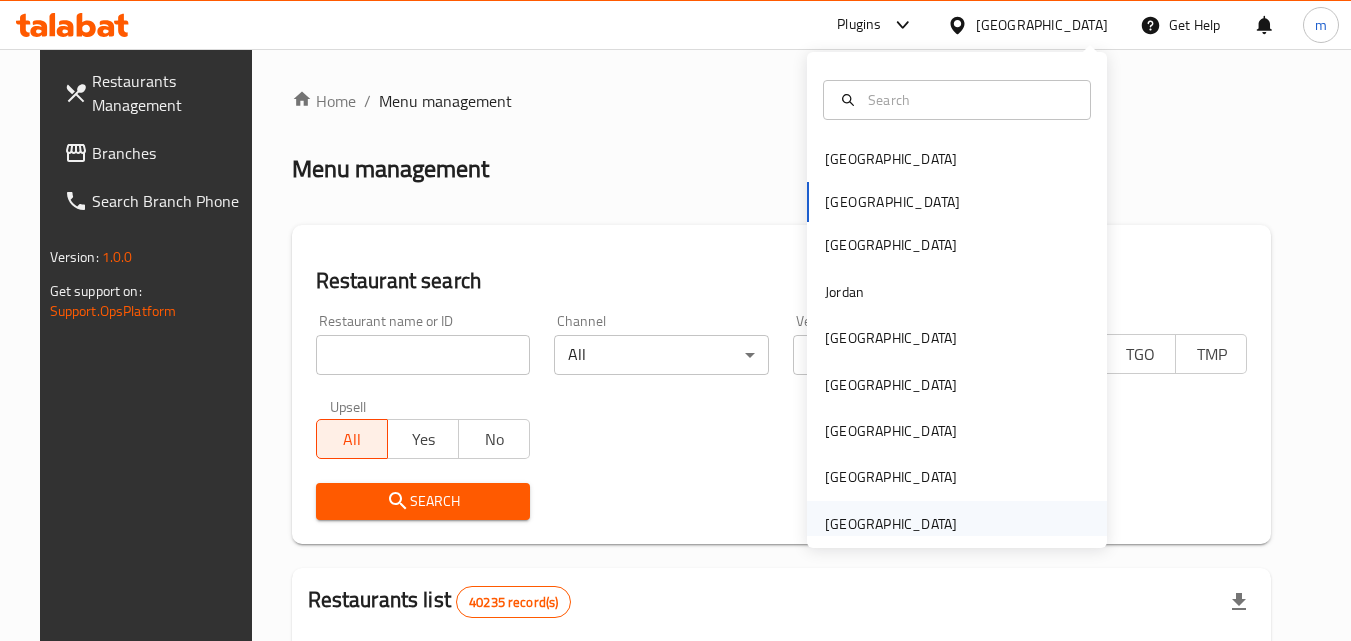 click on "[GEOGRAPHIC_DATA]" at bounding box center (891, 524) 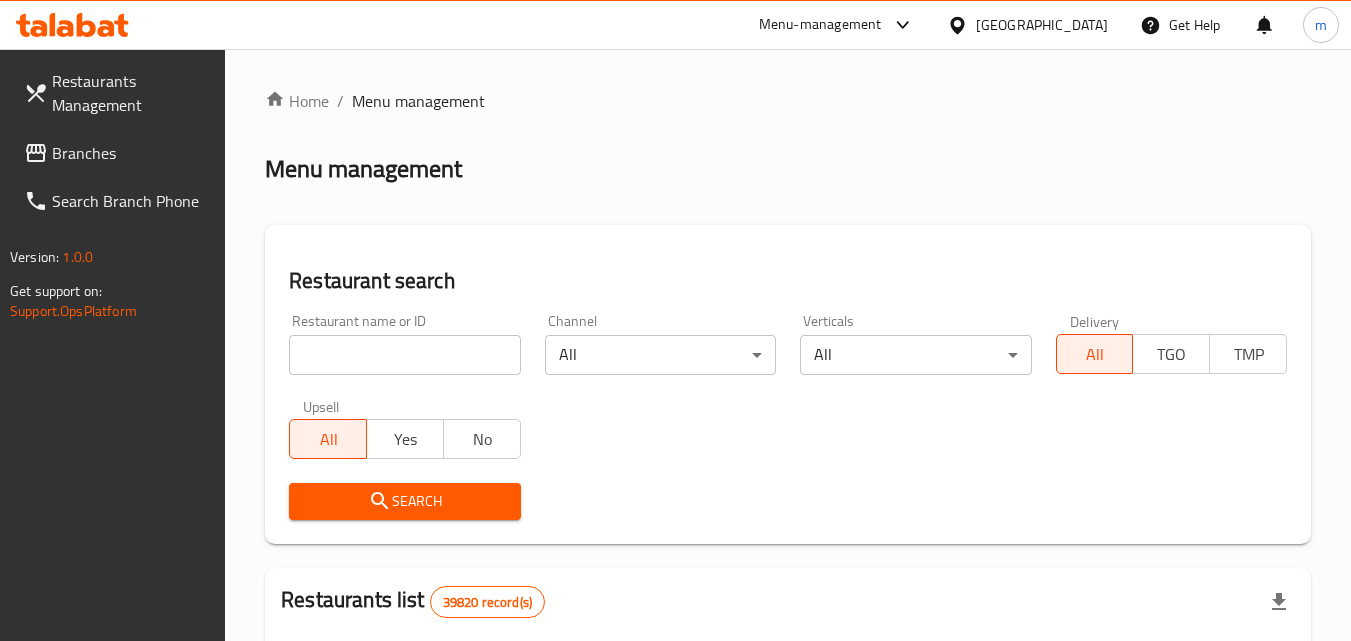 drag, startPoint x: 100, startPoint y: 156, endPoint x: 110, endPoint y: 164, distance: 12.806249 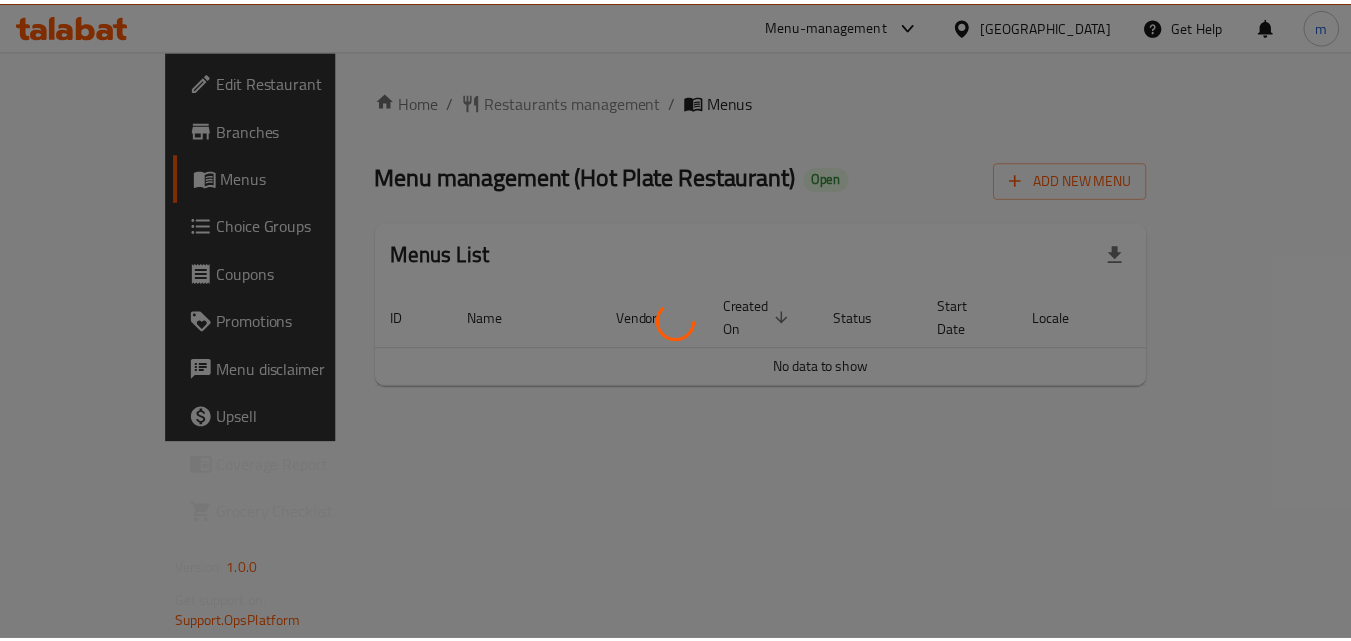 scroll, scrollTop: 0, scrollLeft: 0, axis: both 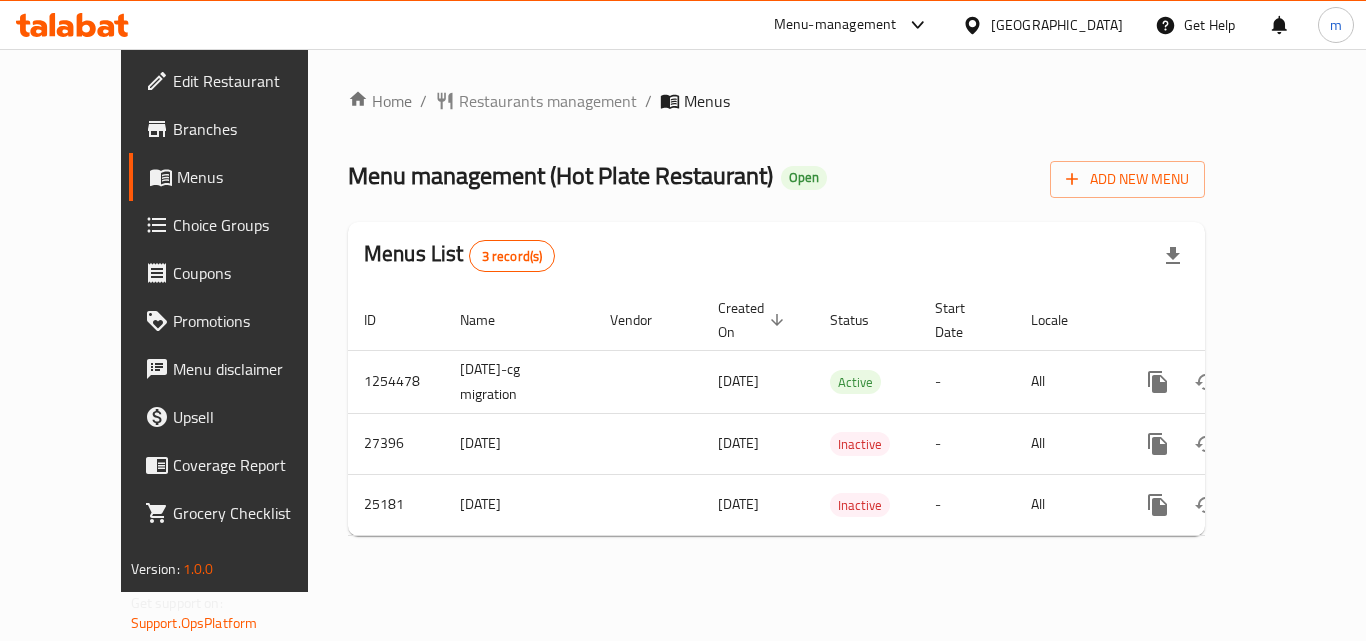 click on "[GEOGRAPHIC_DATA]" at bounding box center (1042, 25) 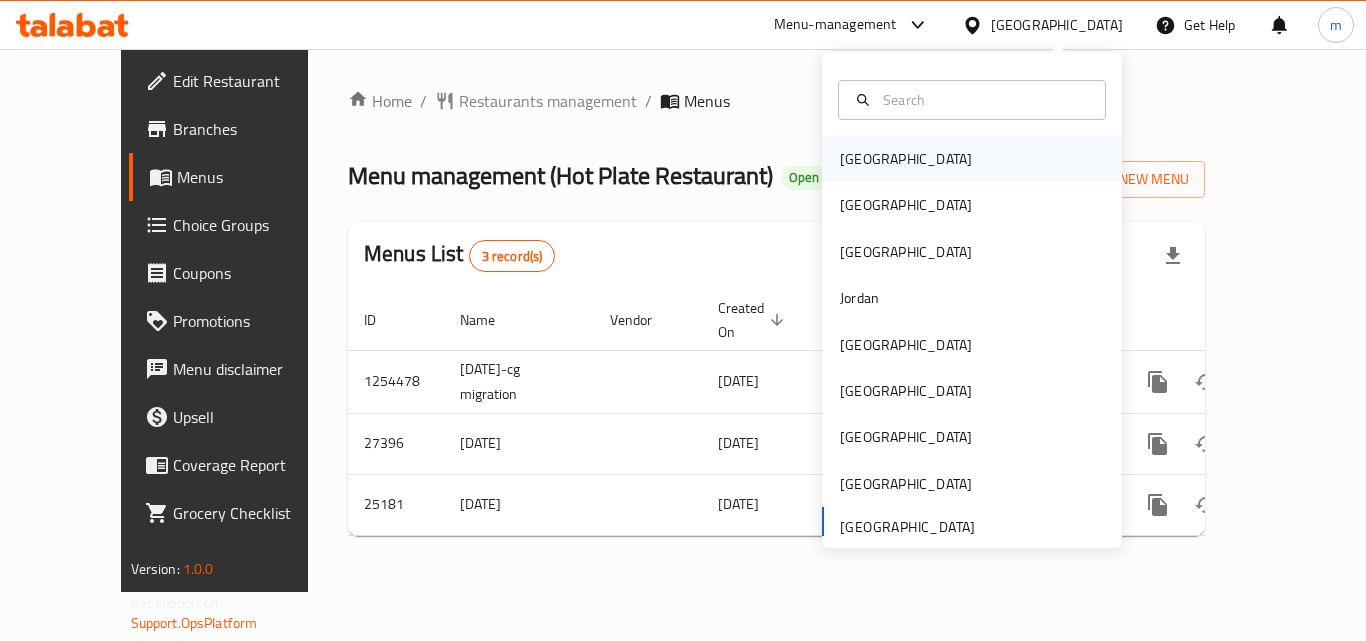 click on "[GEOGRAPHIC_DATA]" at bounding box center (906, 159) 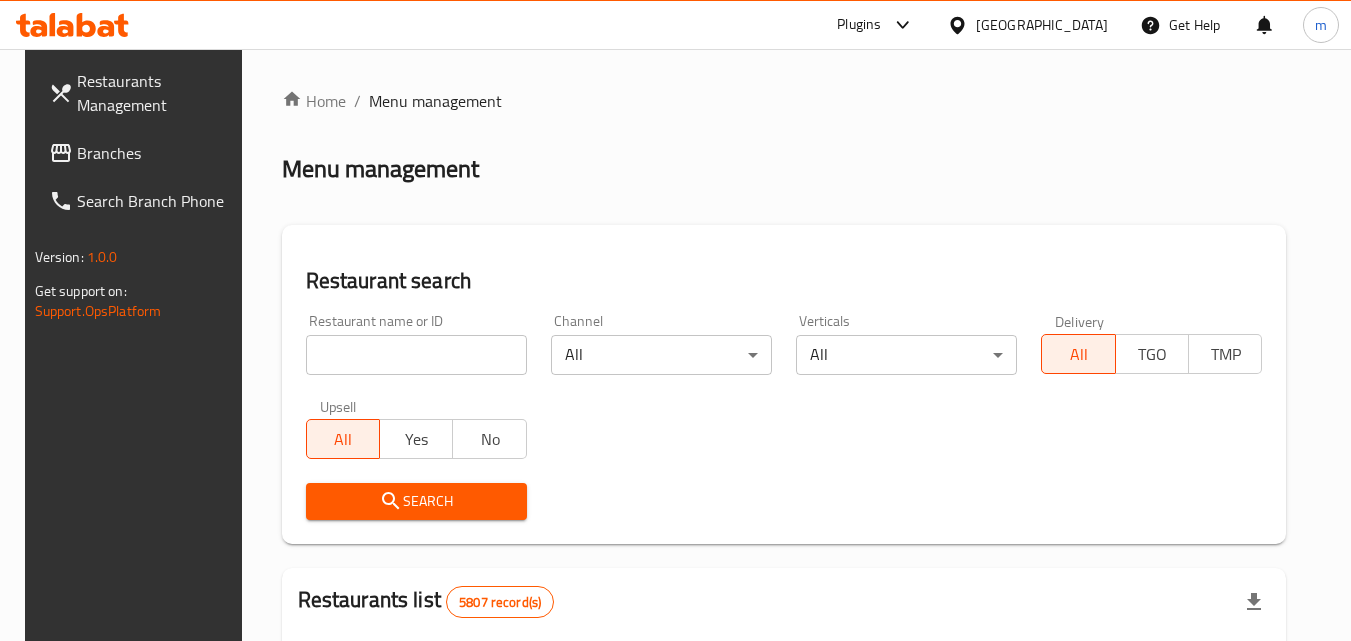 click on "[GEOGRAPHIC_DATA]" at bounding box center [1042, 25] 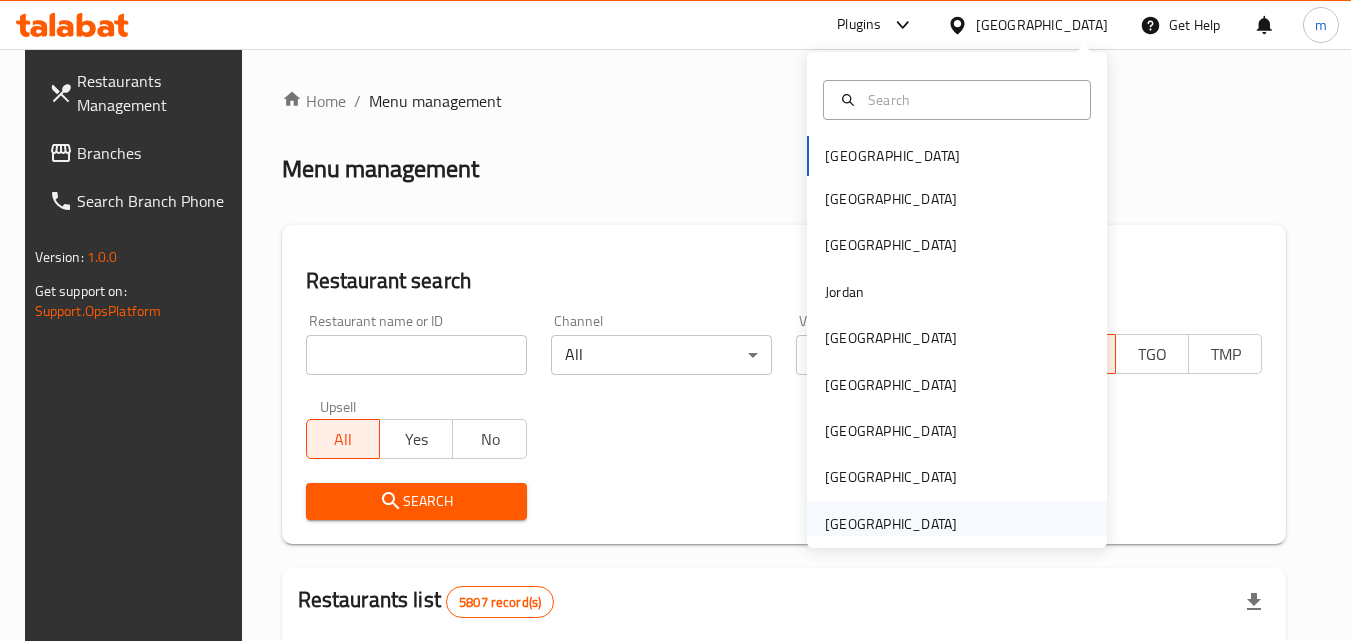 click on "[GEOGRAPHIC_DATA]" at bounding box center [891, 524] 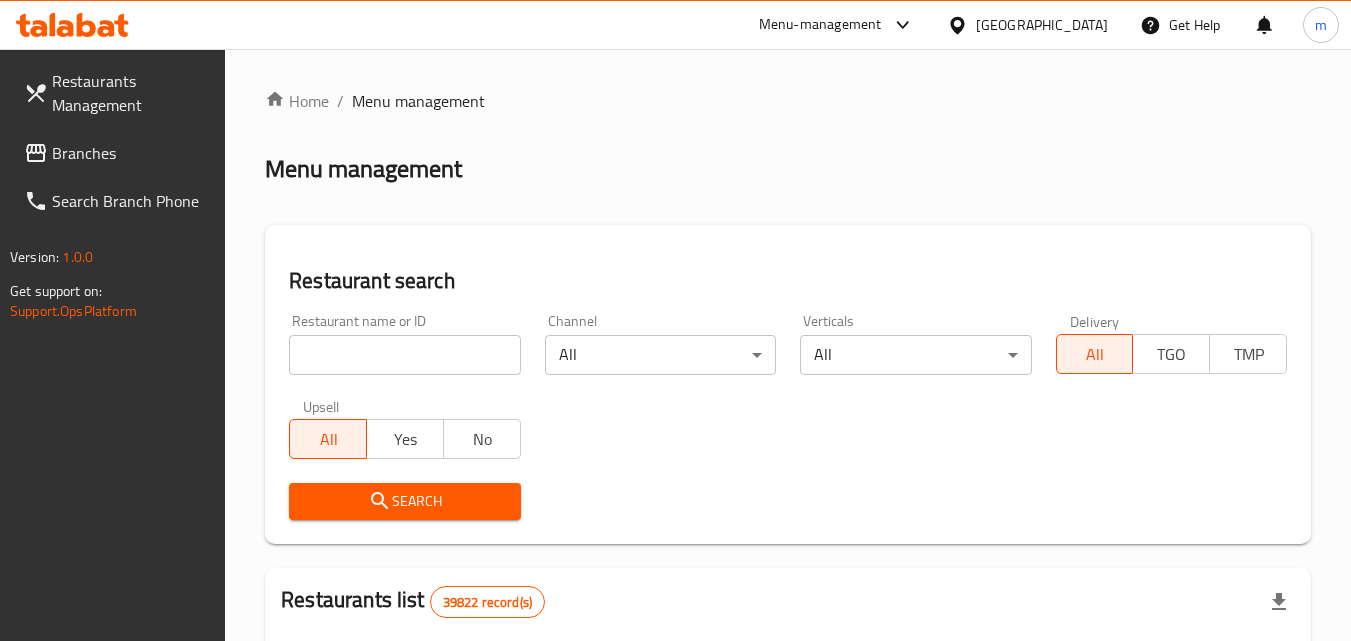 click on "Branches" at bounding box center (131, 153) 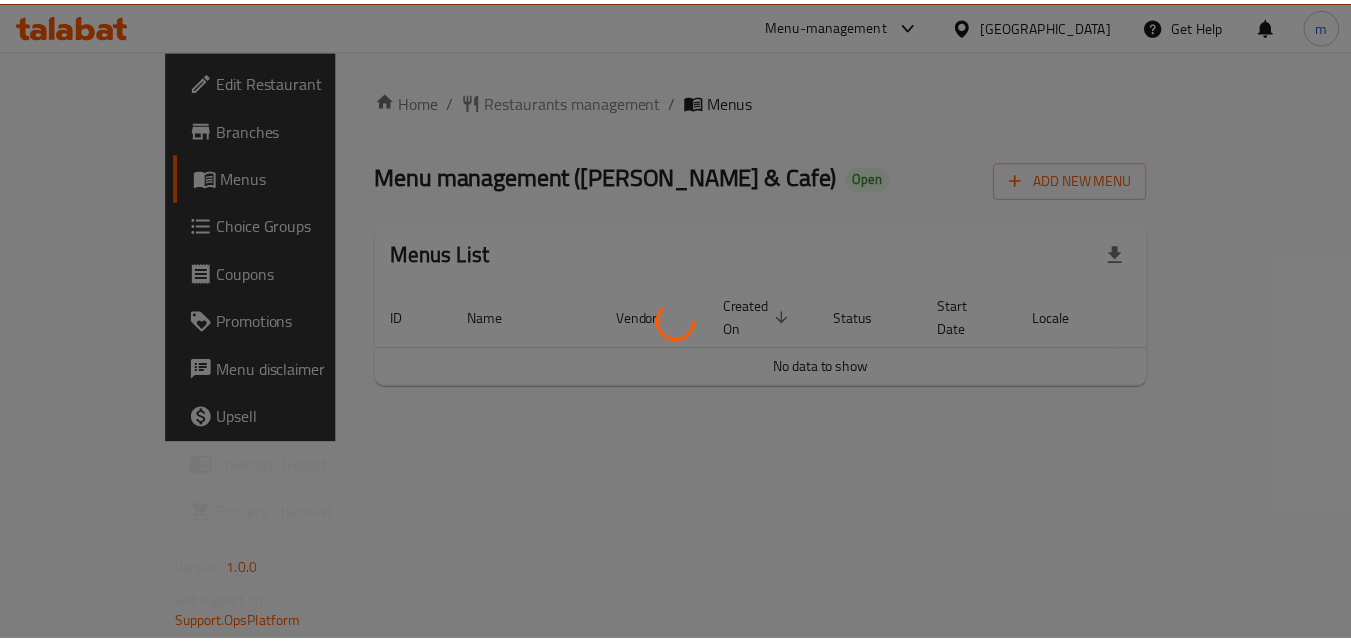 scroll, scrollTop: 0, scrollLeft: 0, axis: both 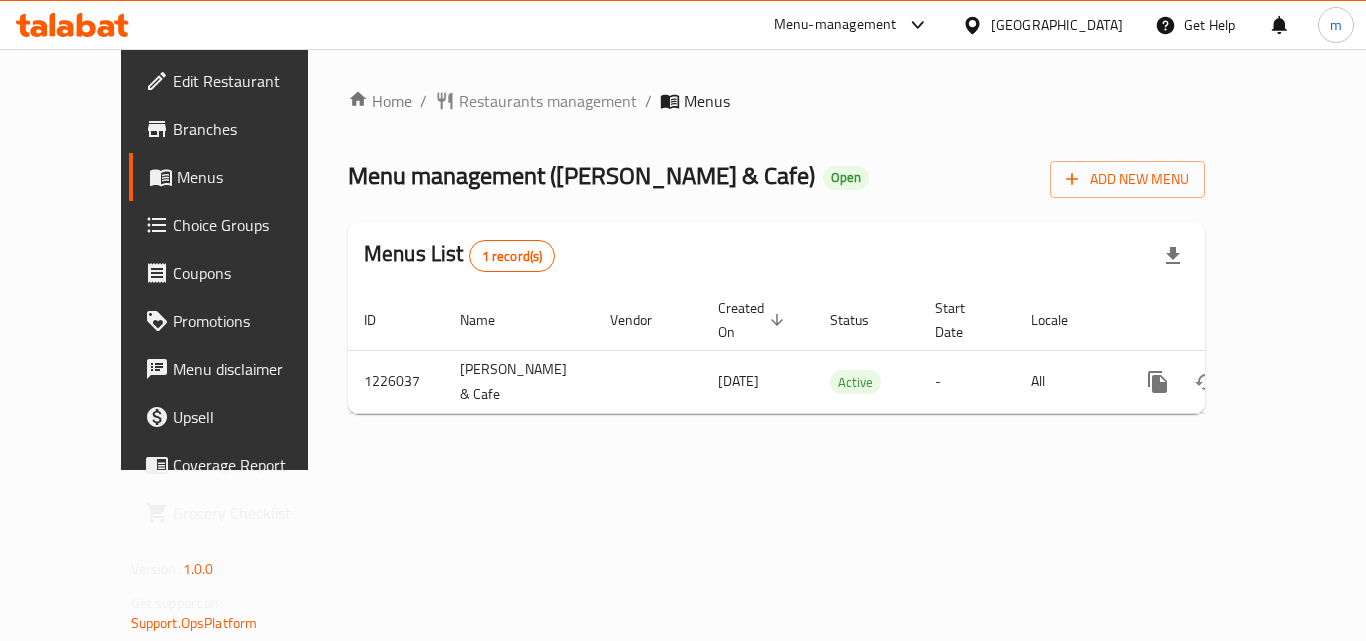 click on "[GEOGRAPHIC_DATA]" at bounding box center [1057, 25] 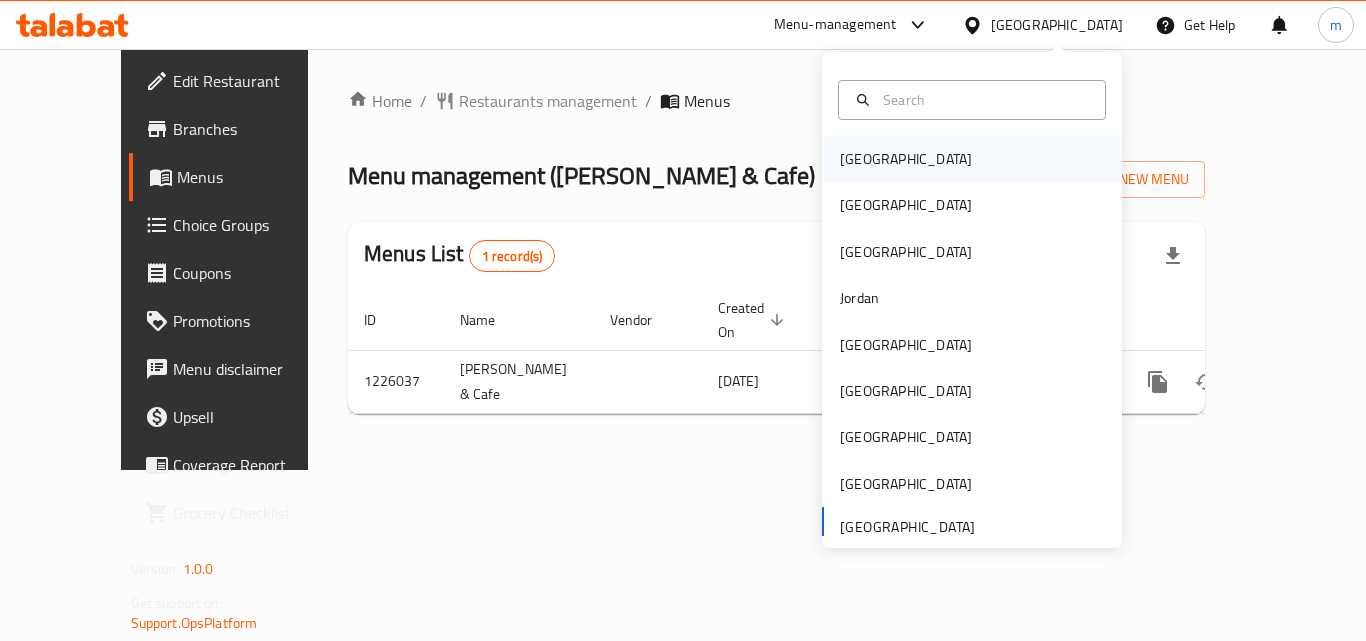 click on "[GEOGRAPHIC_DATA]" at bounding box center (906, 159) 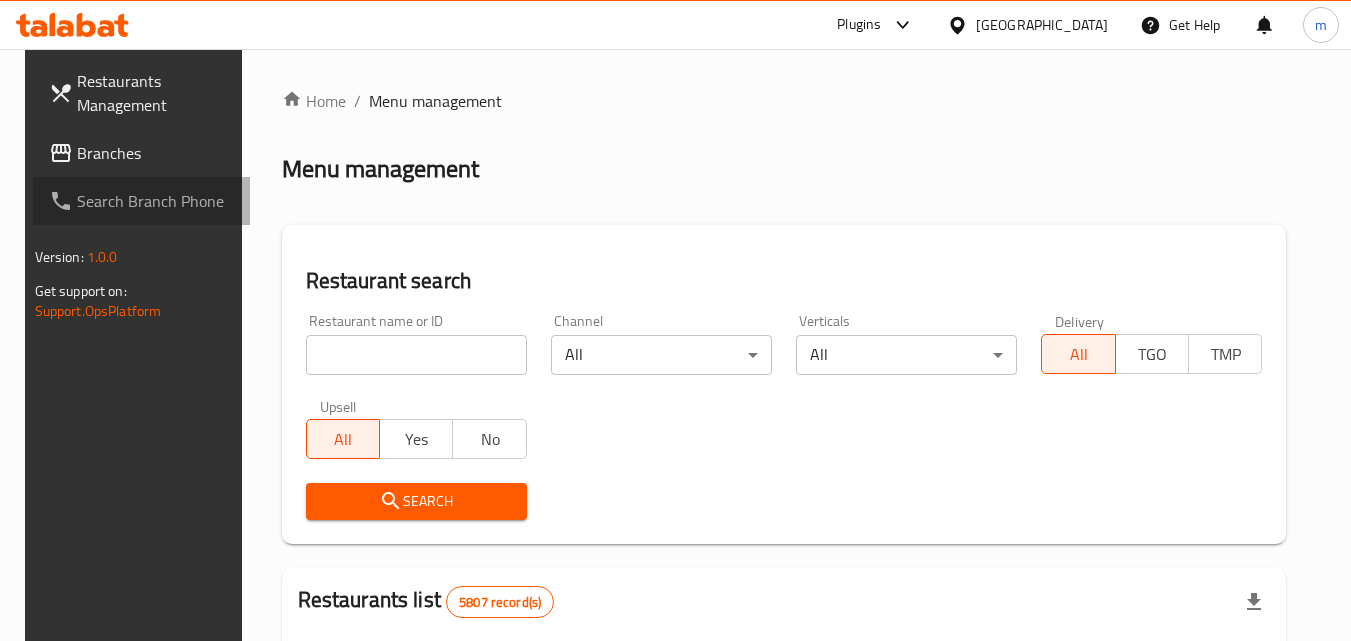 click on "Search Branch Phone" at bounding box center [142, 201] 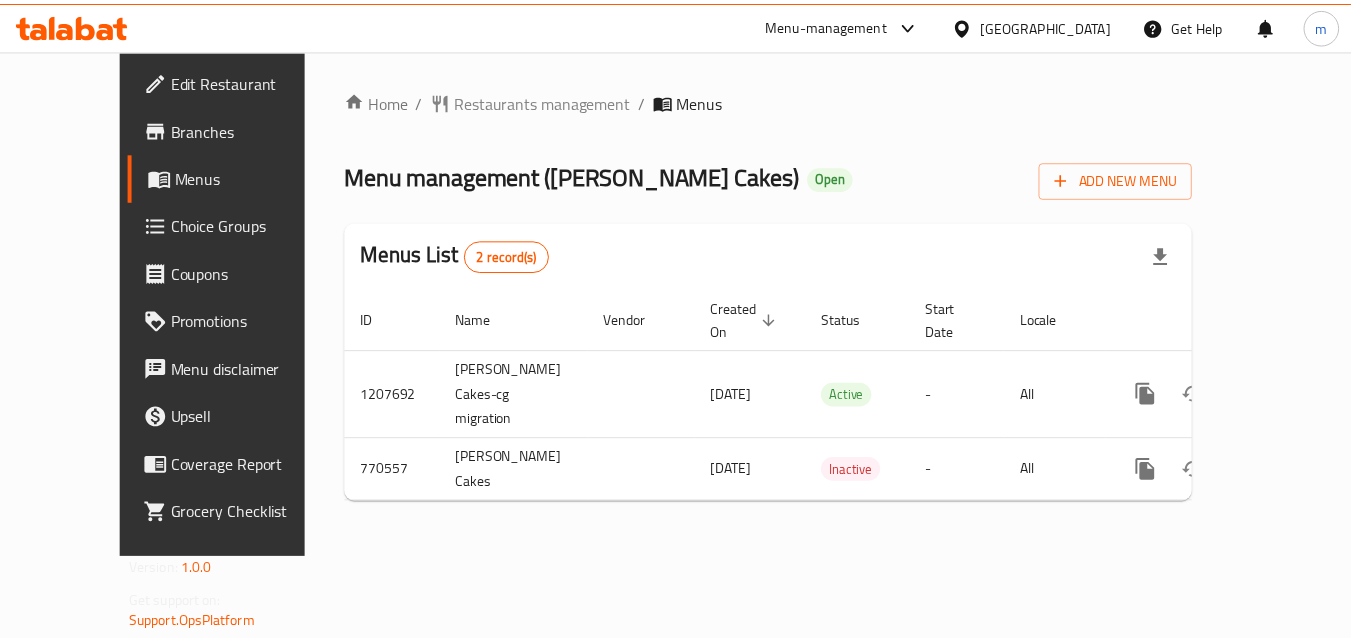 scroll, scrollTop: 0, scrollLeft: 0, axis: both 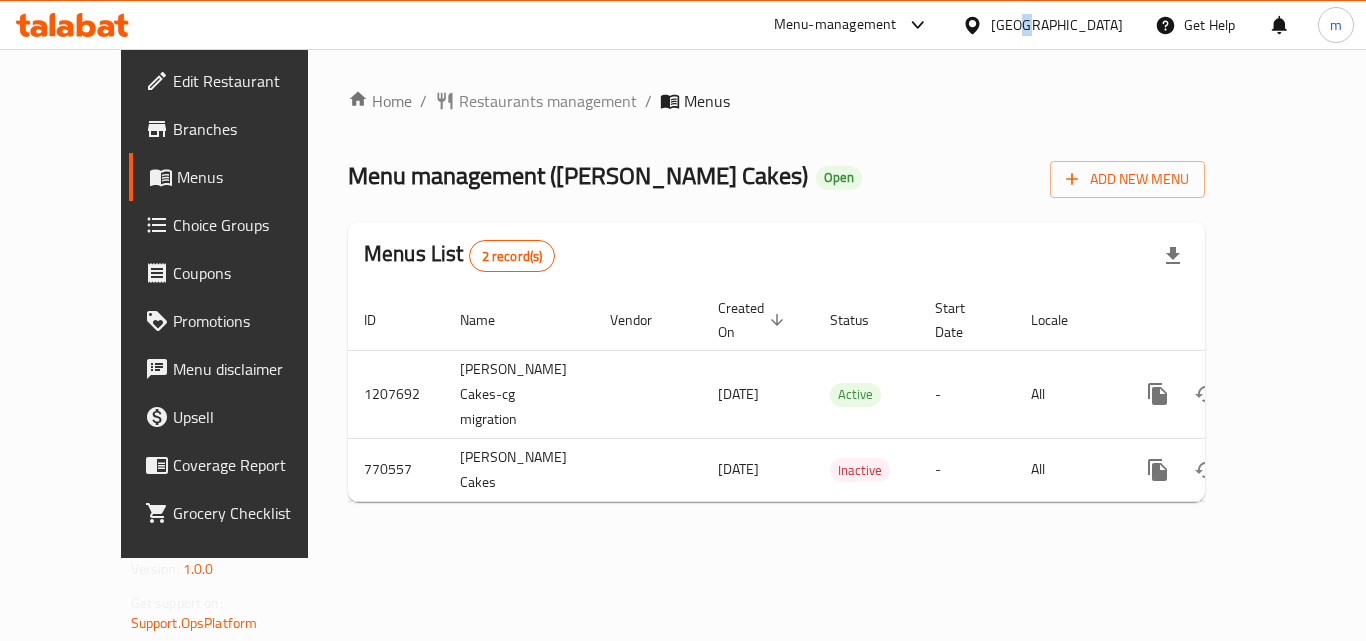 click on "[GEOGRAPHIC_DATA]" at bounding box center (1057, 25) 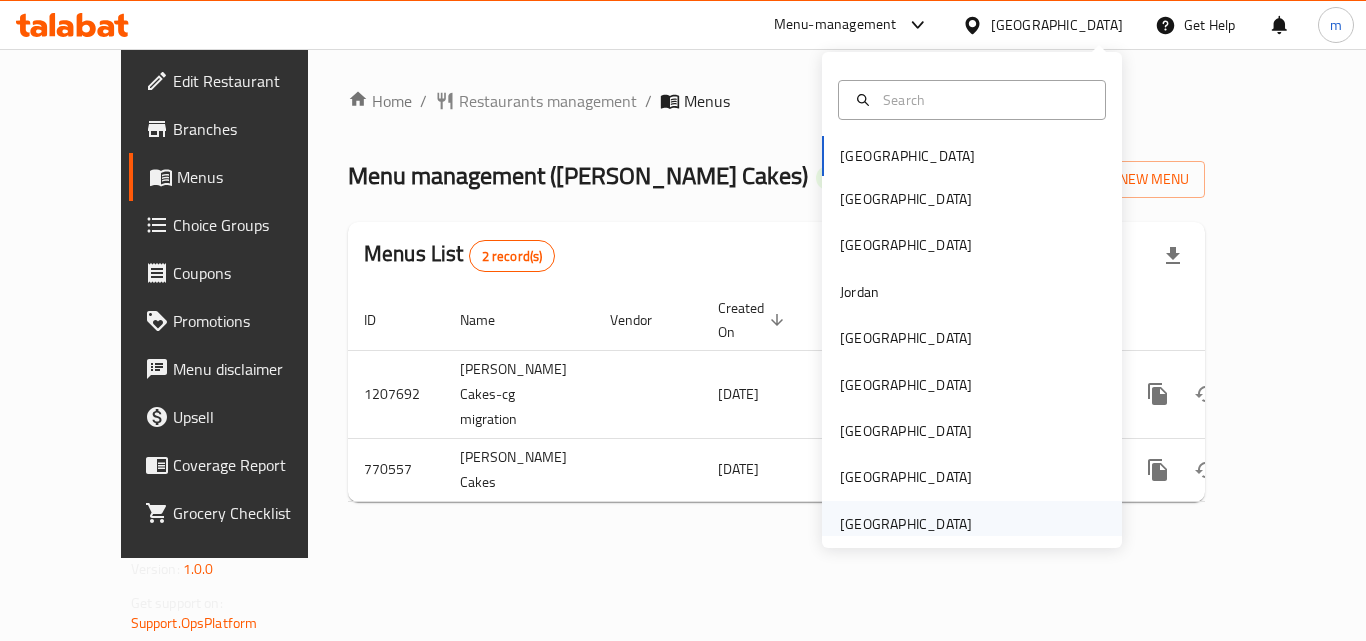 click on "[GEOGRAPHIC_DATA]" at bounding box center [906, 524] 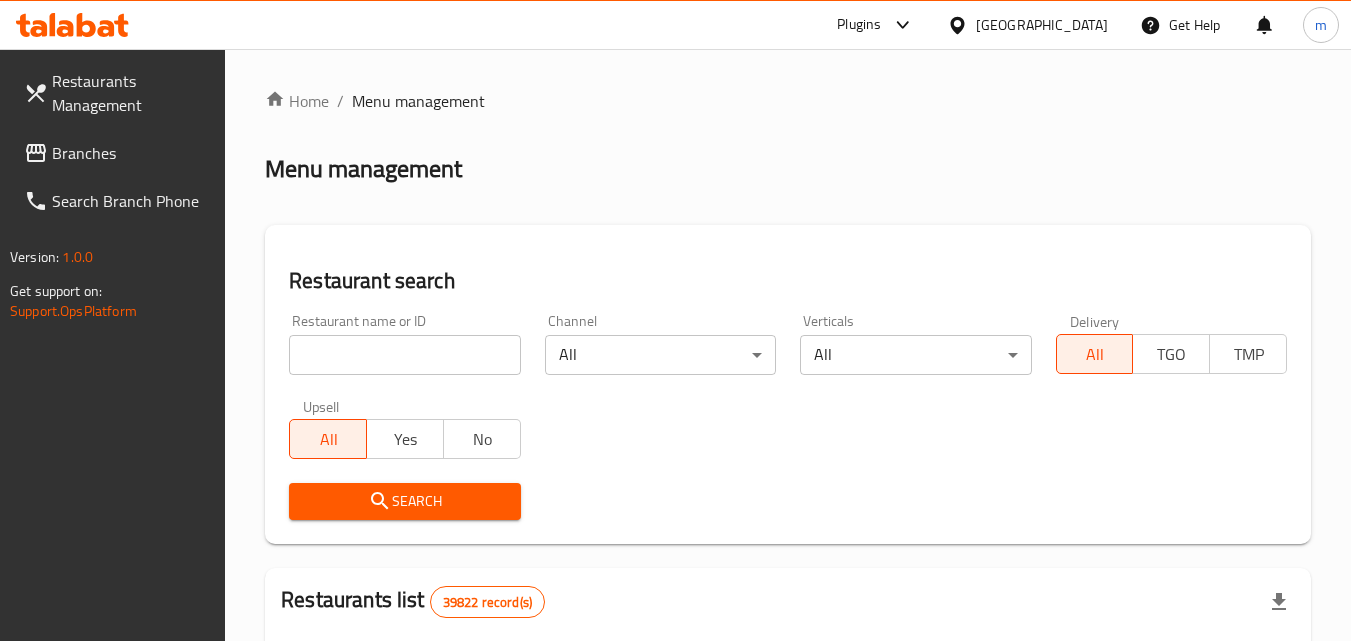 drag, startPoint x: 64, startPoint y: 127, endPoint x: 44, endPoint y: 131, distance: 20.396078 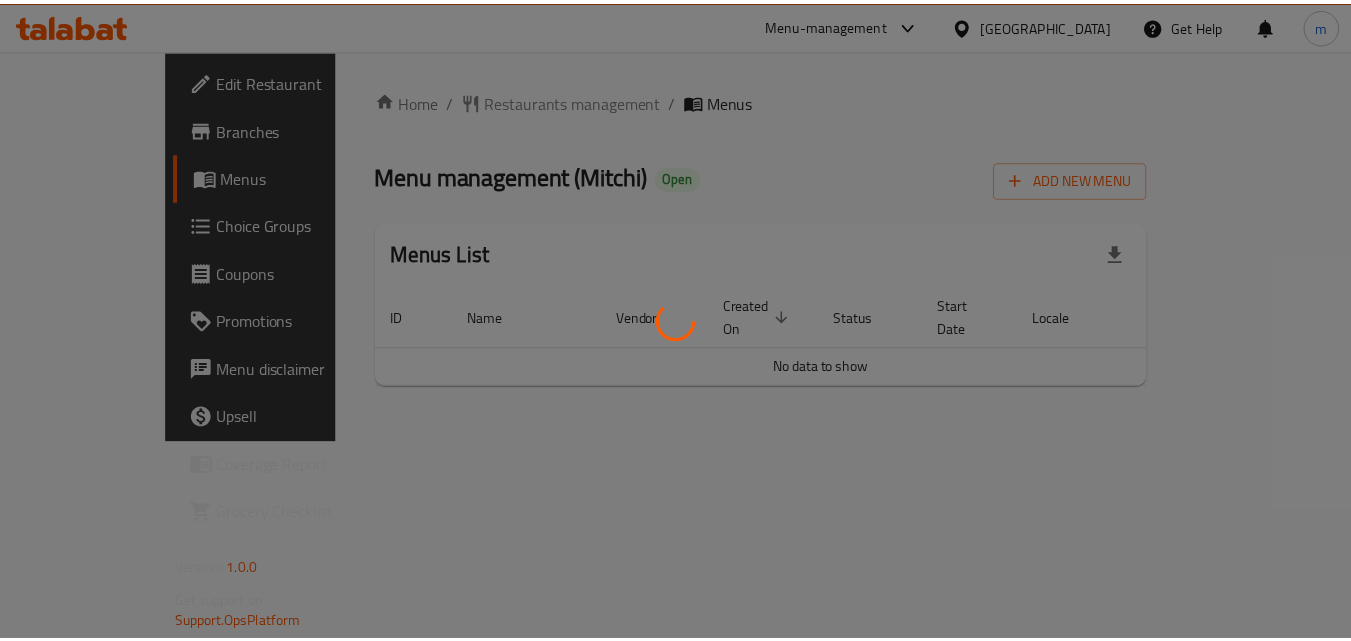 scroll, scrollTop: 0, scrollLeft: 0, axis: both 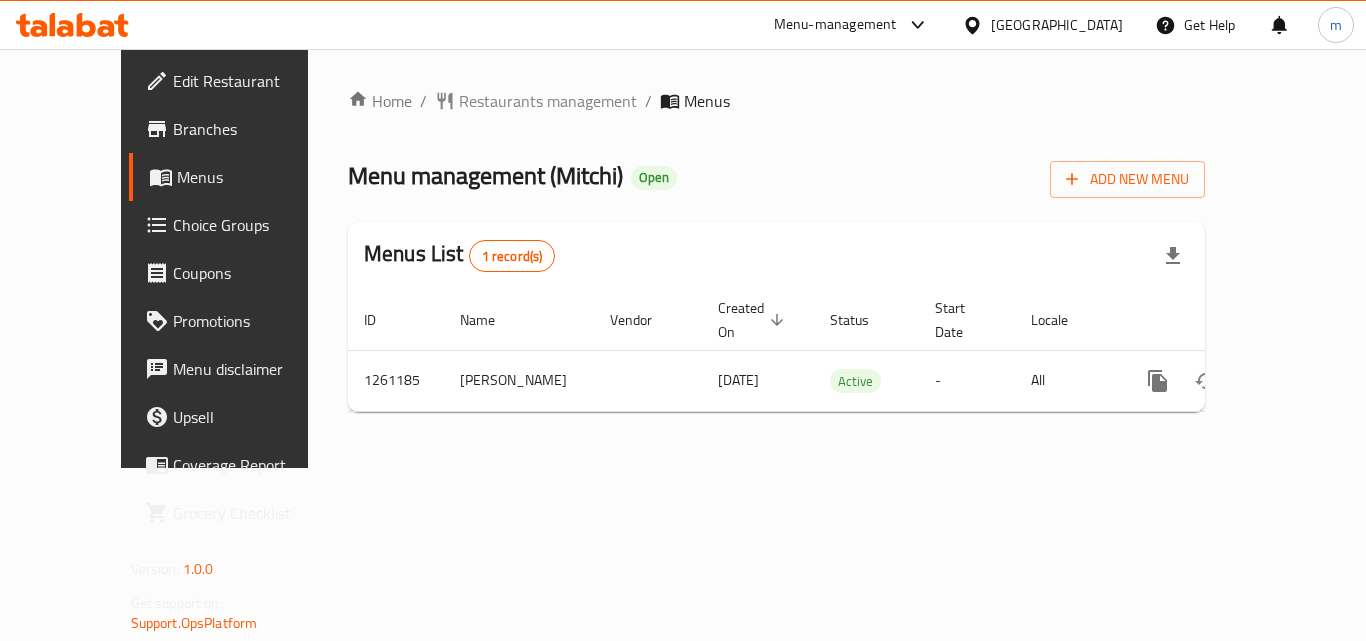 click at bounding box center [976, 25] 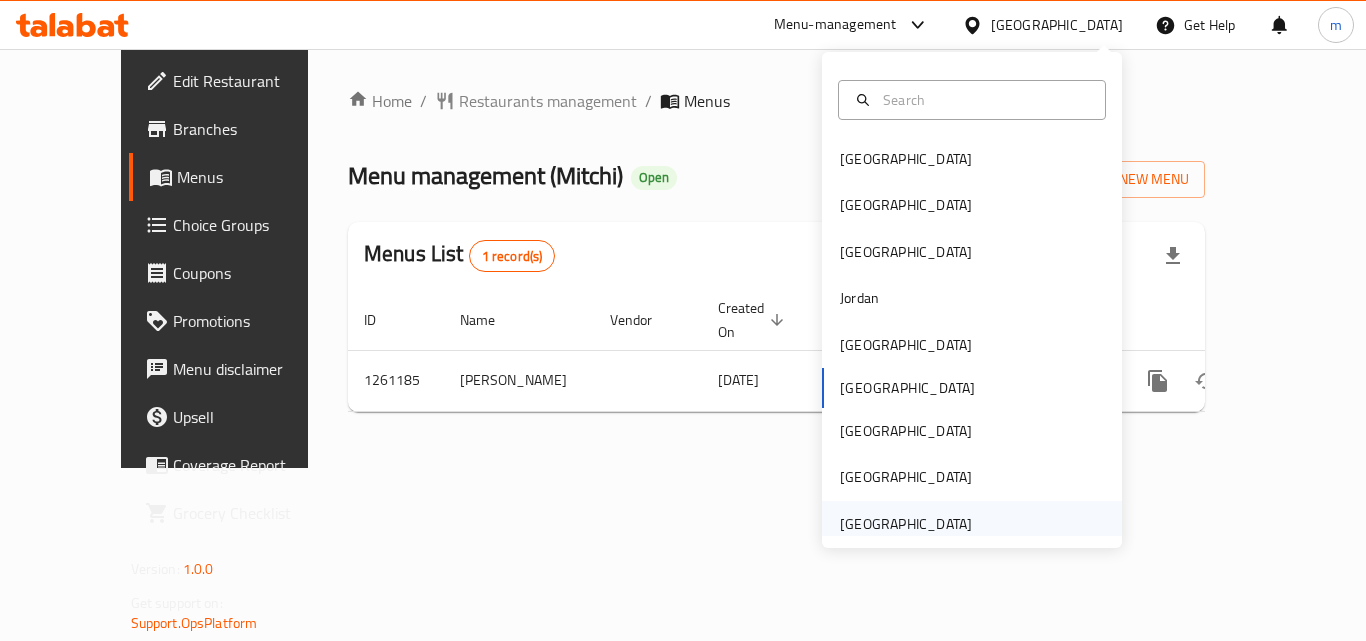 click on "[GEOGRAPHIC_DATA]" at bounding box center [906, 524] 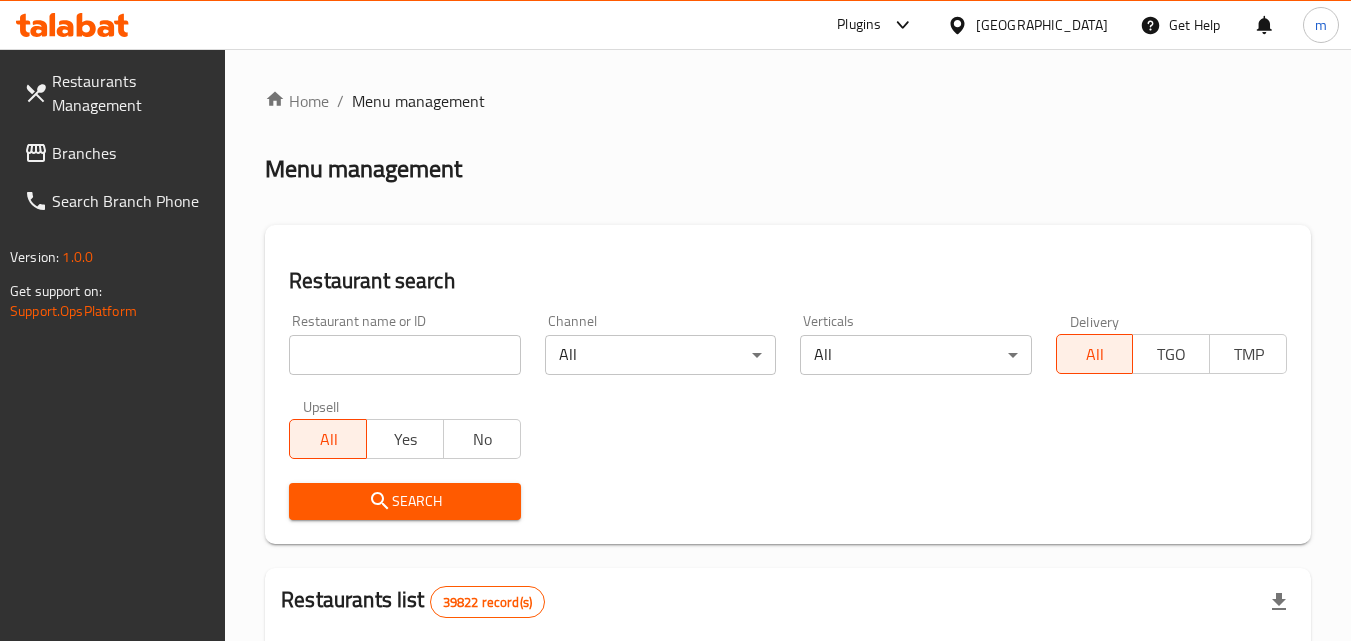 click on "Branches" at bounding box center [131, 153] 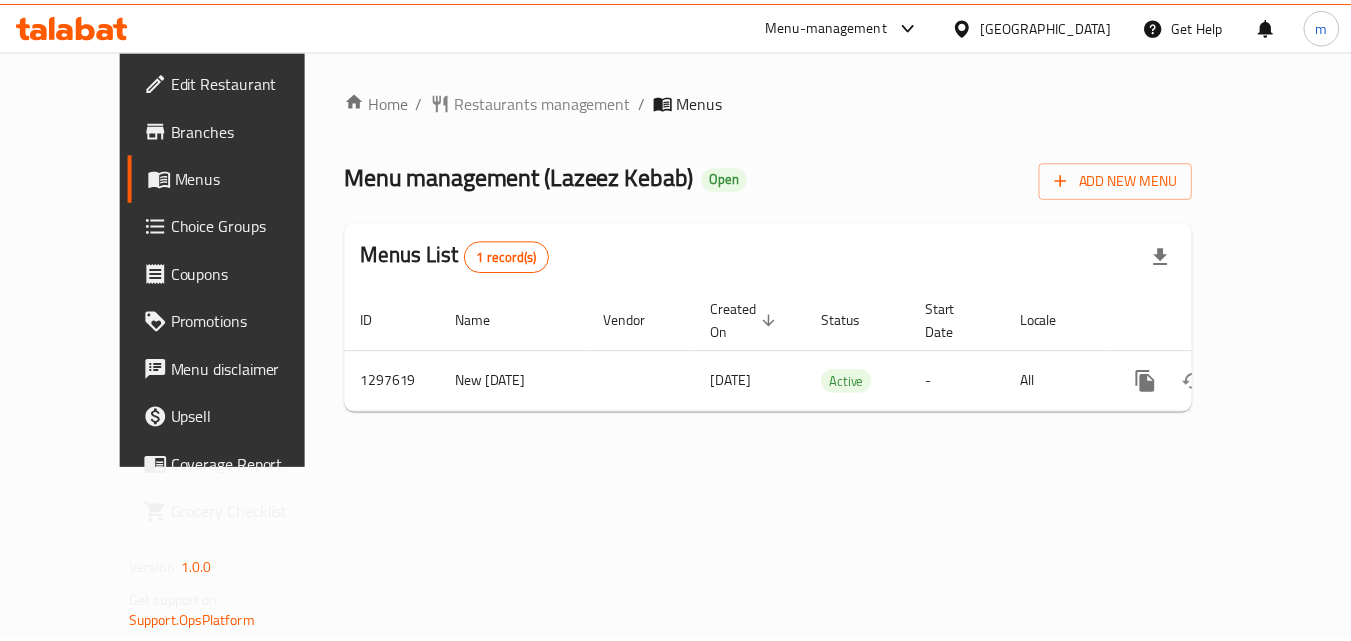 scroll, scrollTop: 0, scrollLeft: 0, axis: both 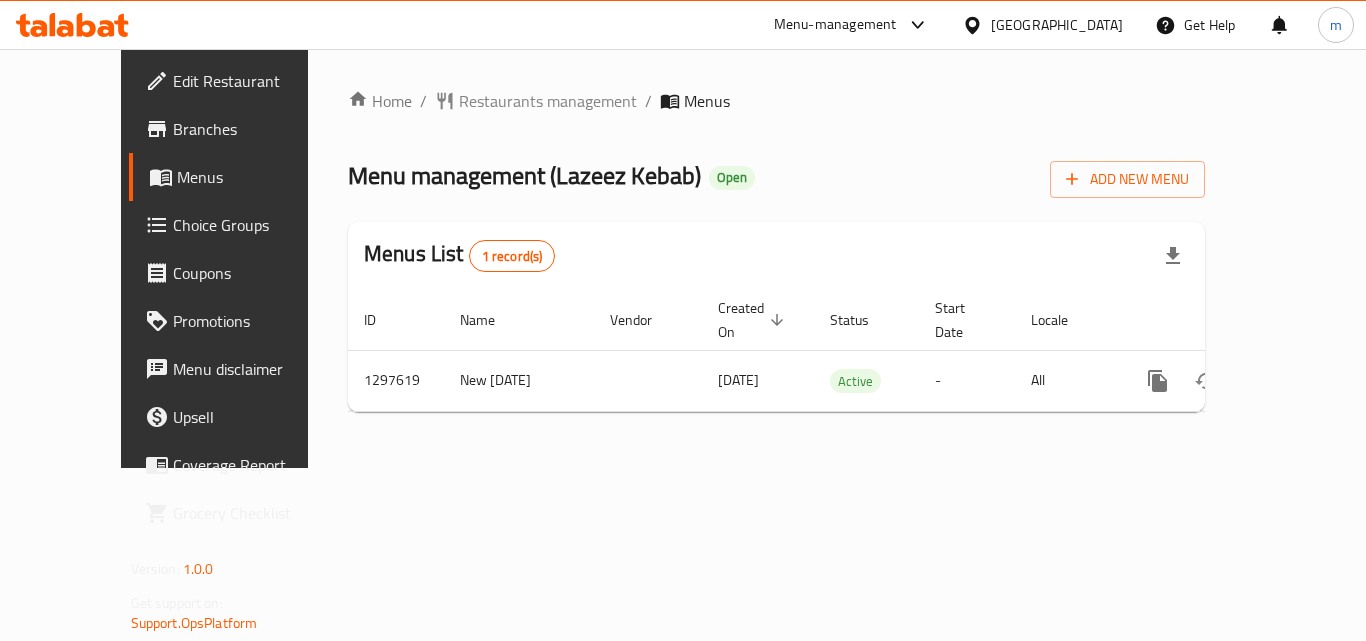click on "[GEOGRAPHIC_DATA]" at bounding box center (1057, 25) 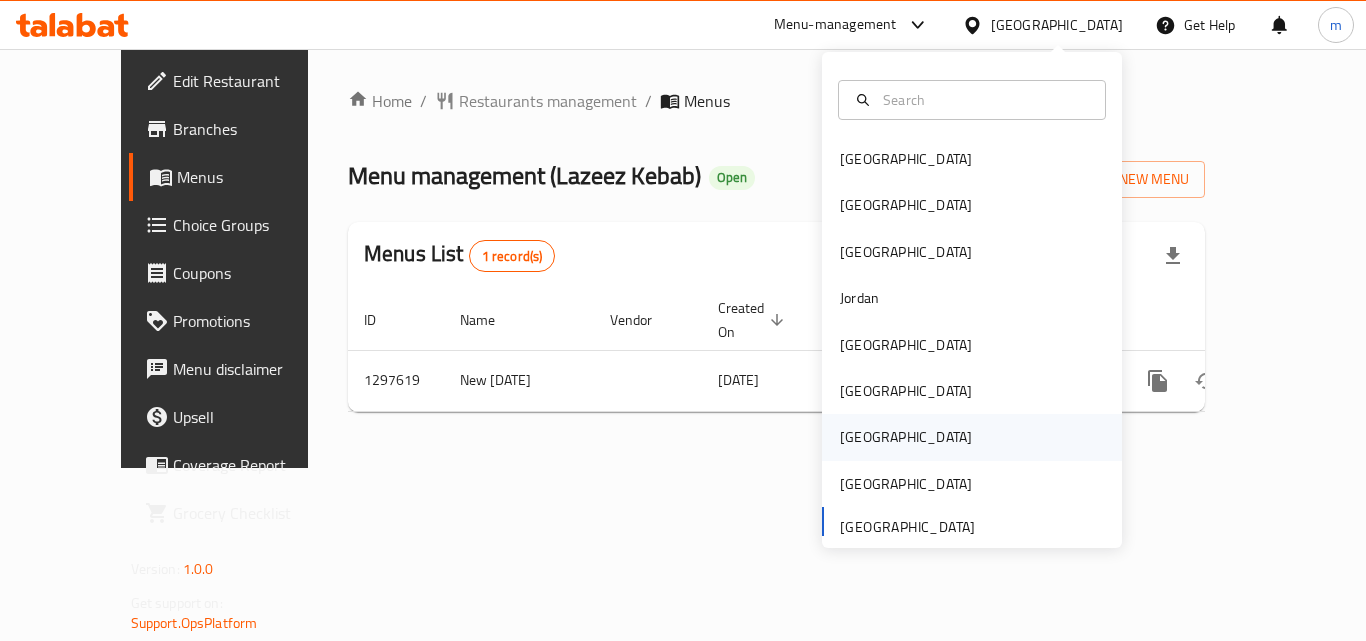 click on "[GEOGRAPHIC_DATA]" at bounding box center (906, 437) 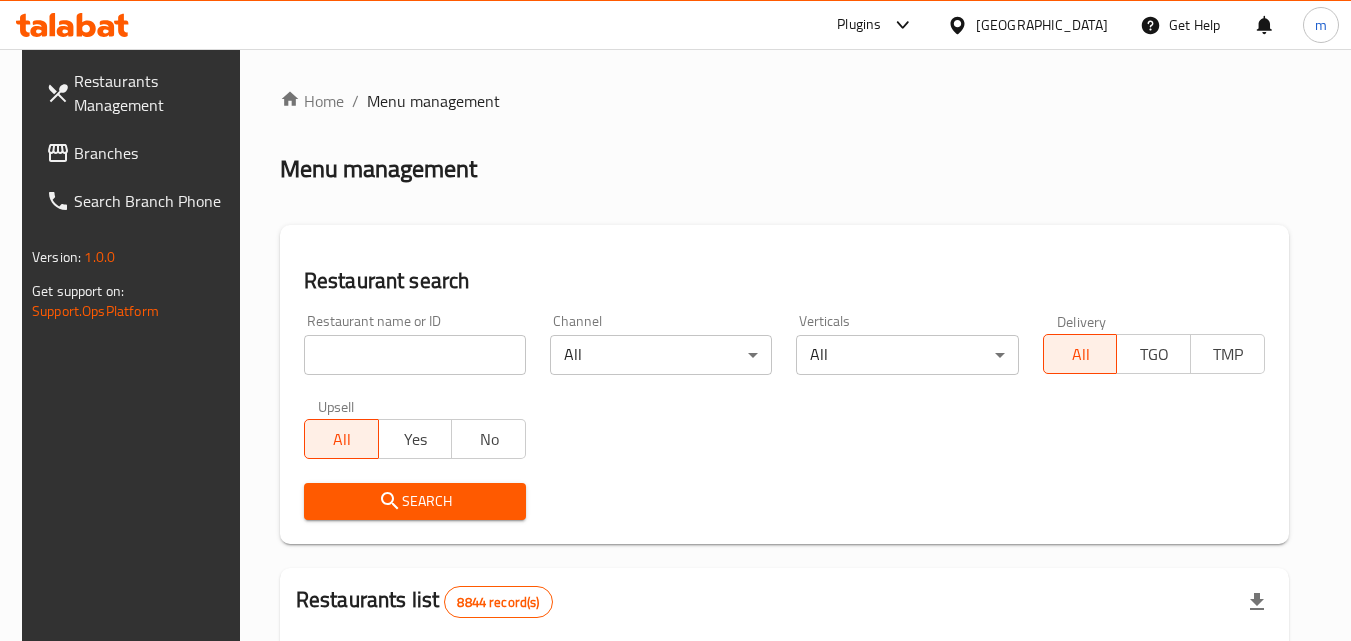 click on "Branches" at bounding box center (153, 153) 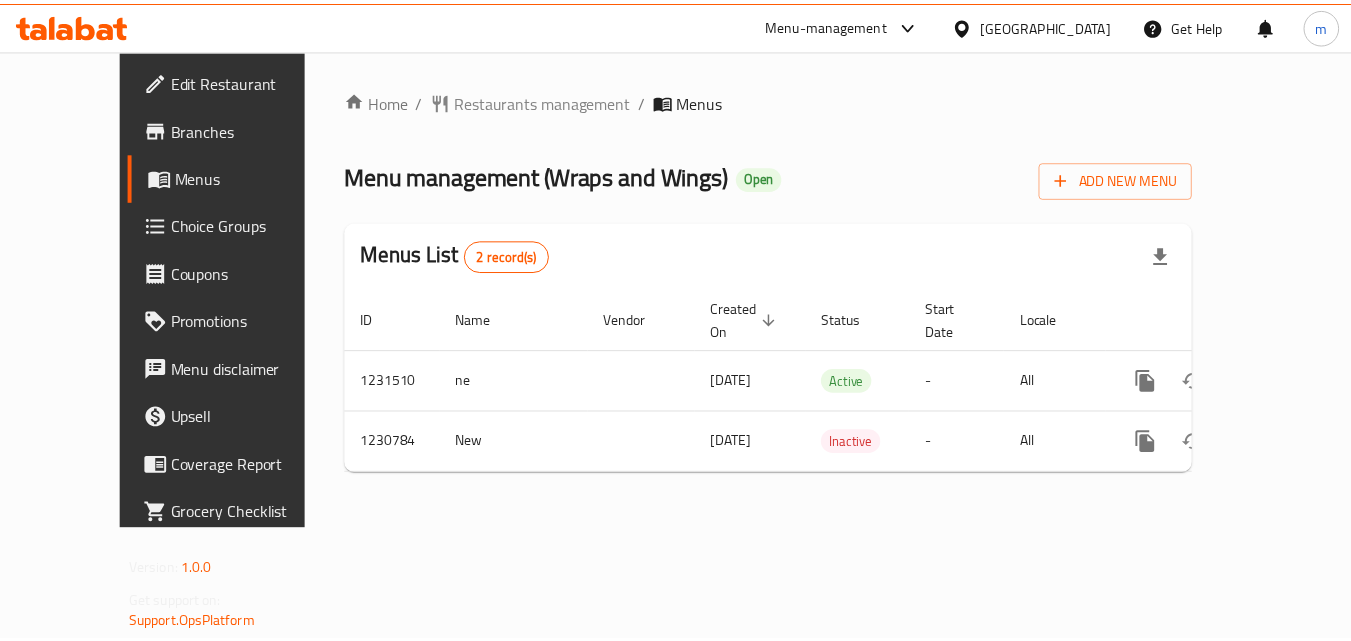 scroll, scrollTop: 0, scrollLeft: 0, axis: both 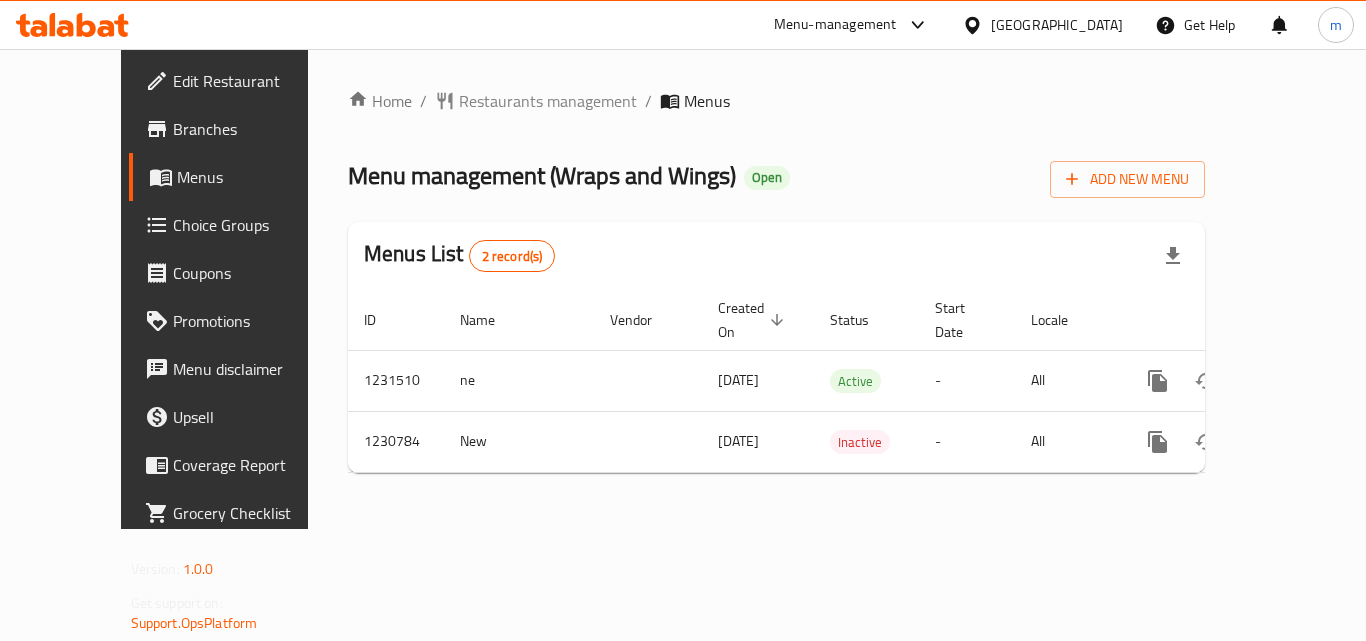 click on "Choice Groups" at bounding box center (253, 225) 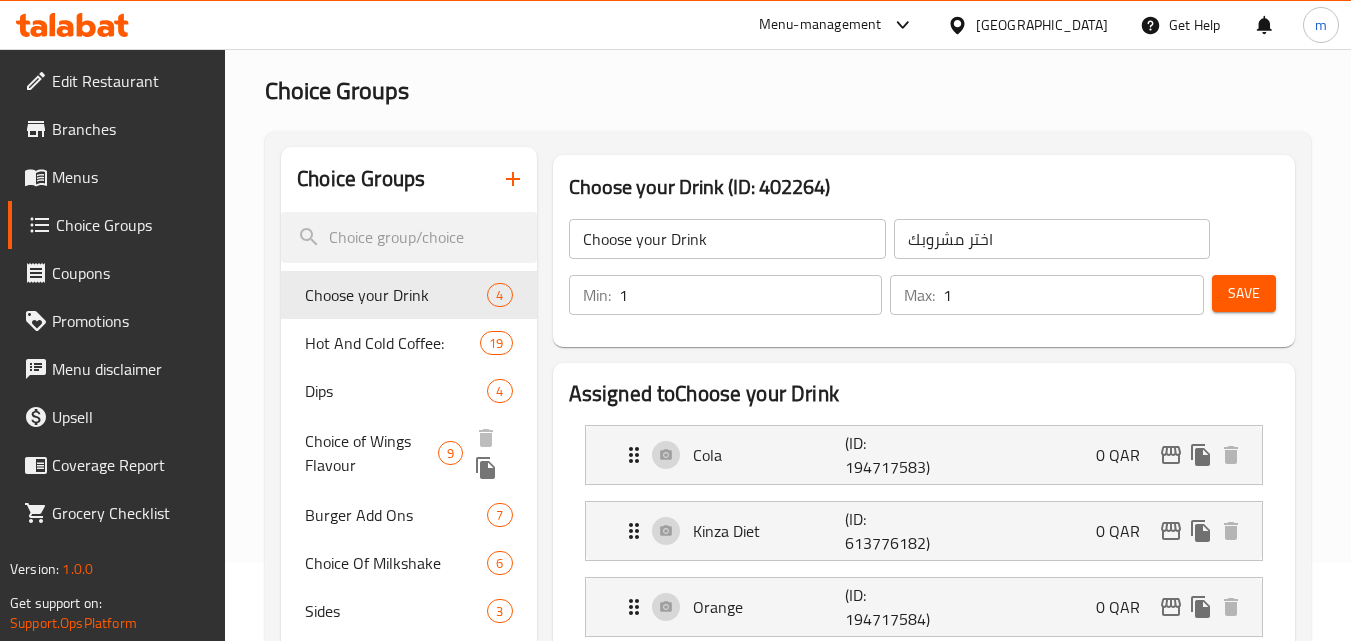 scroll, scrollTop: 100, scrollLeft: 0, axis: vertical 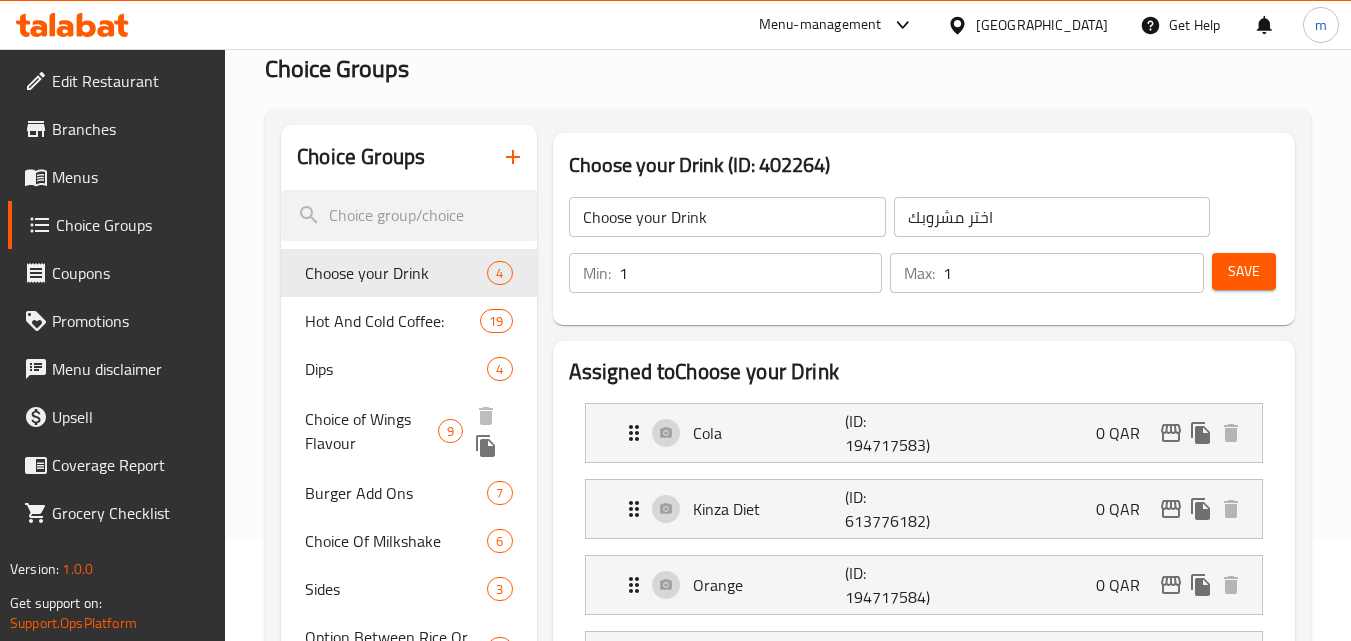 click on "Choice of Wings Flavour" at bounding box center [371, 431] 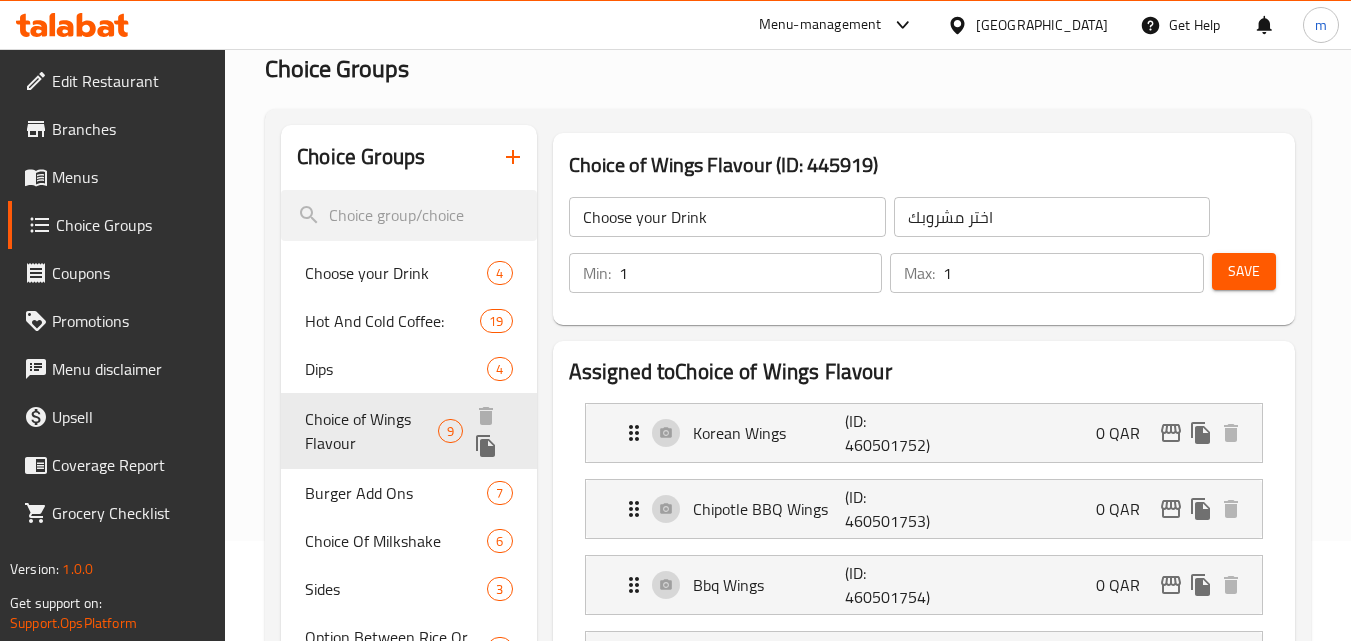 type on "Choice of Wings Flavour" 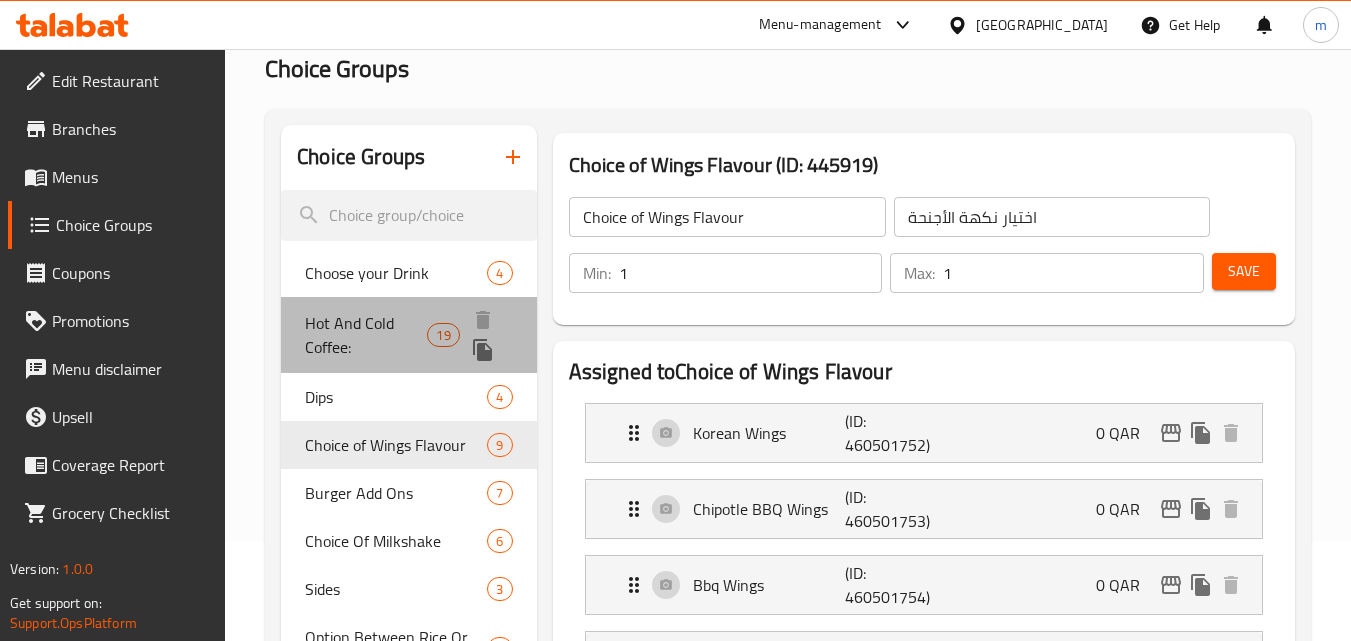 click on "Hot And Cold Coffee:" at bounding box center [366, 335] 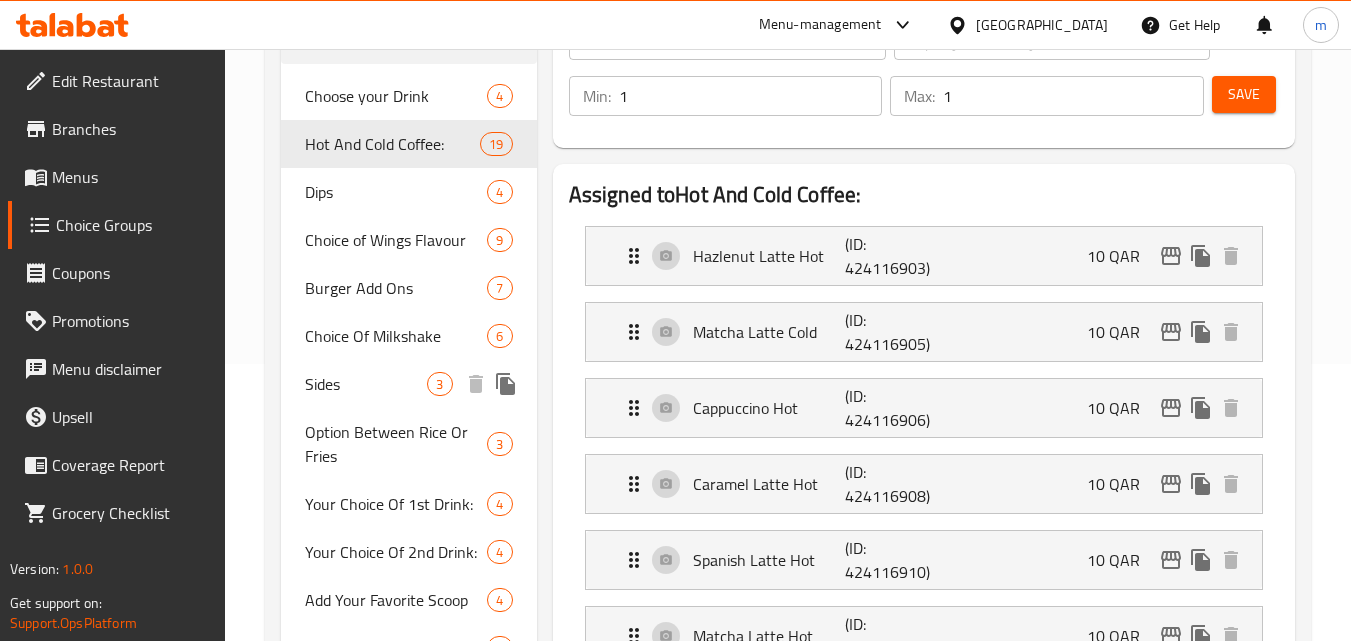 scroll, scrollTop: 300, scrollLeft: 0, axis: vertical 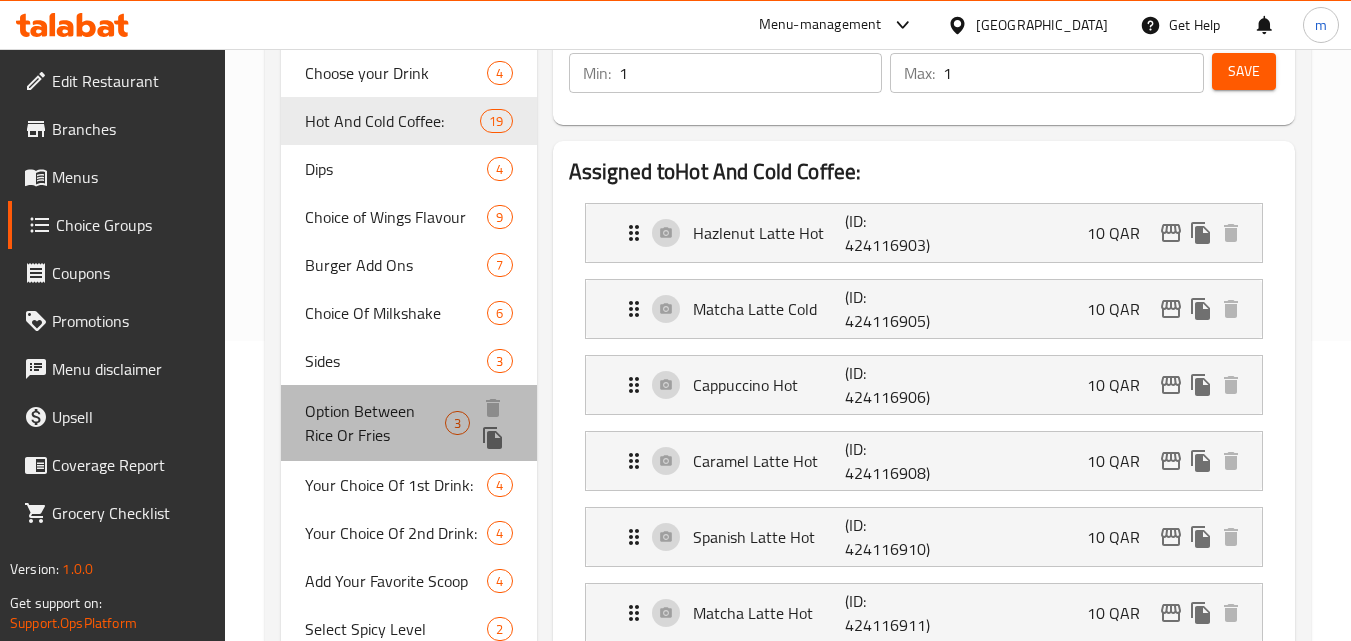 click on "Option Between Rice Or Fries" at bounding box center (375, 423) 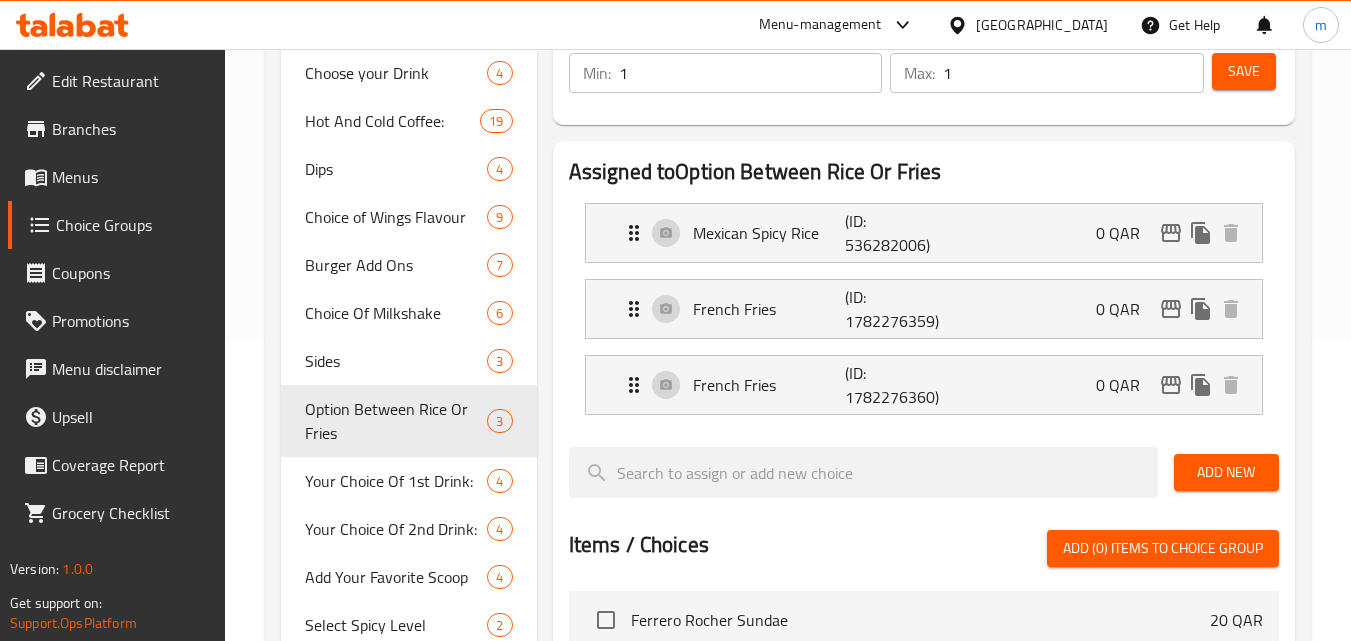 scroll, scrollTop: 400, scrollLeft: 0, axis: vertical 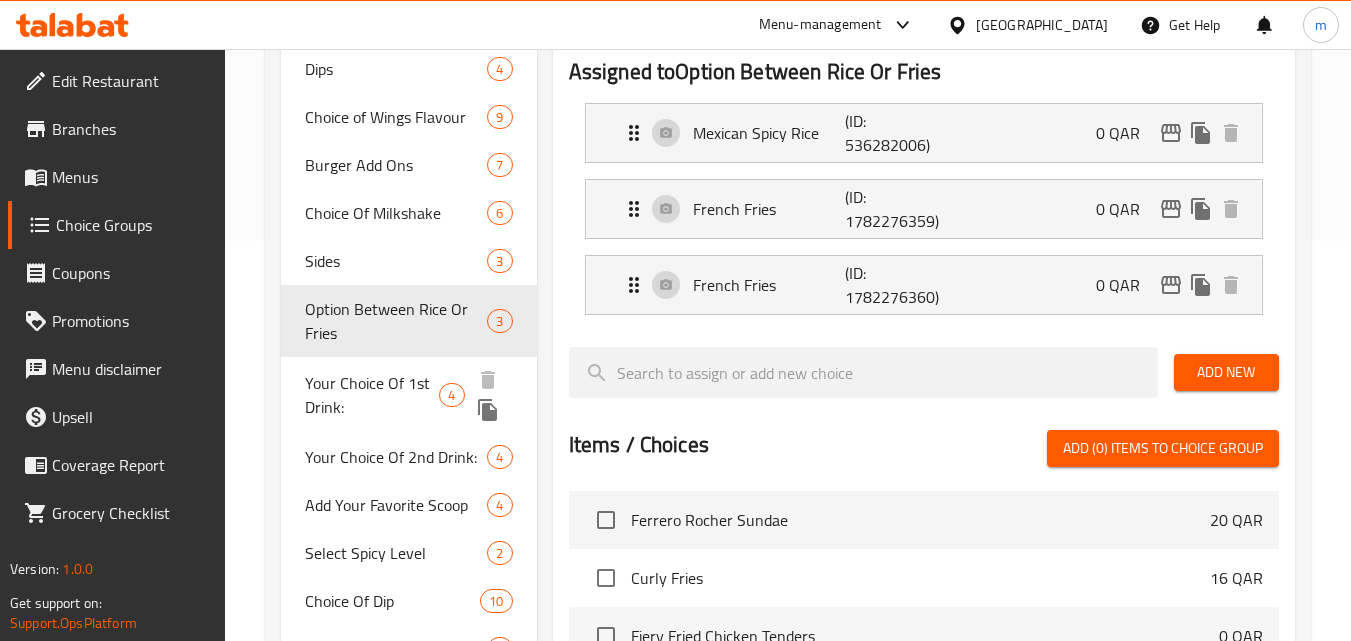 click on "Your Choice Of 1st Drink:" at bounding box center [372, 395] 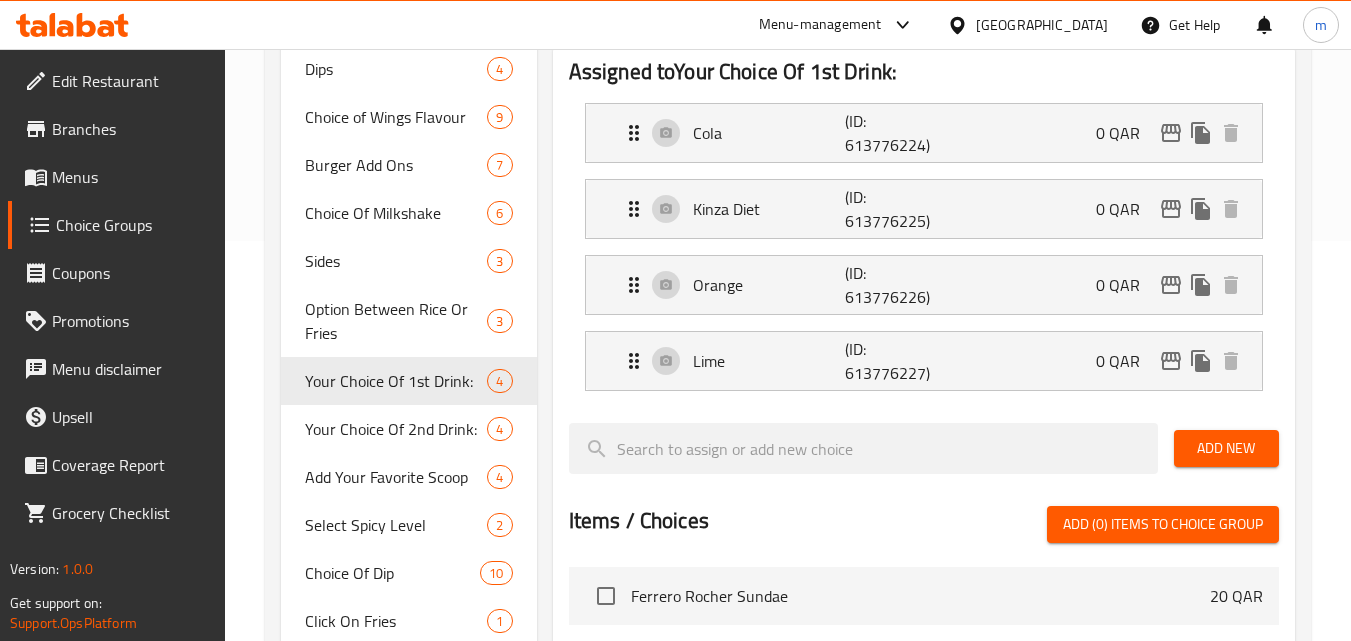 click on "[GEOGRAPHIC_DATA]" at bounding box center (1027, 25) 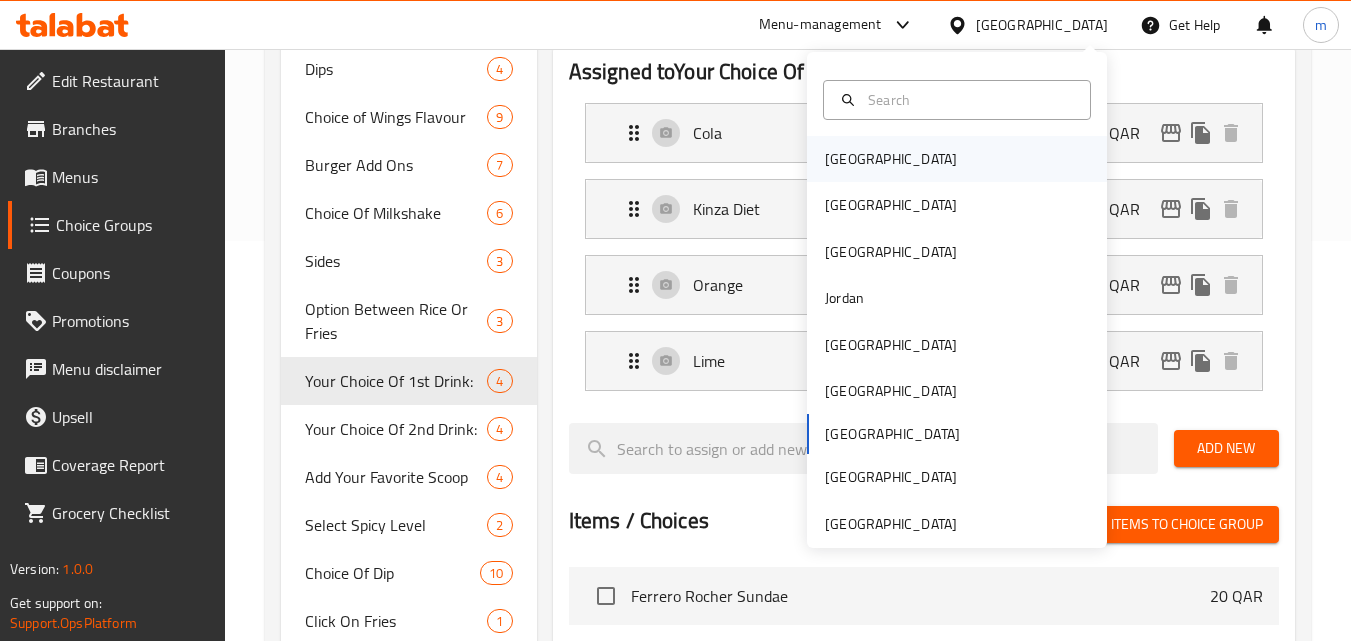 click on "[GEOGRAPHIC_DATA]" at bounding box center [891, 159] 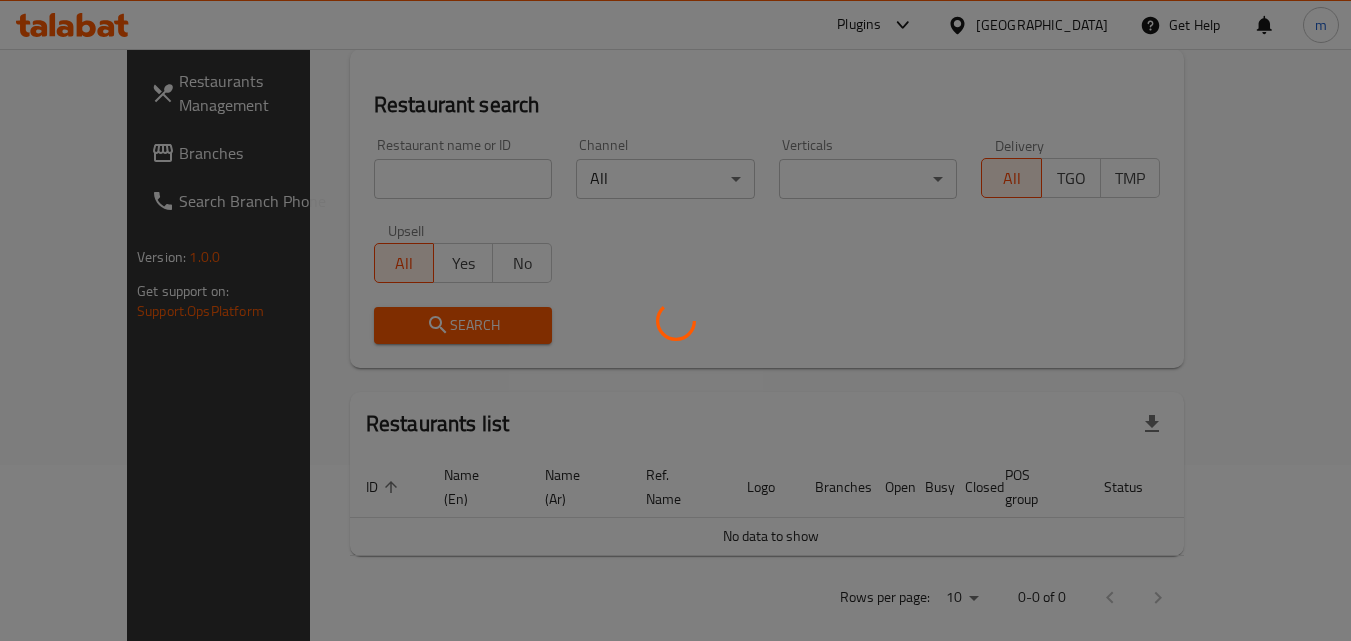 scroll, scrollTop: 400, scrollLeft: 0, axis: vertical 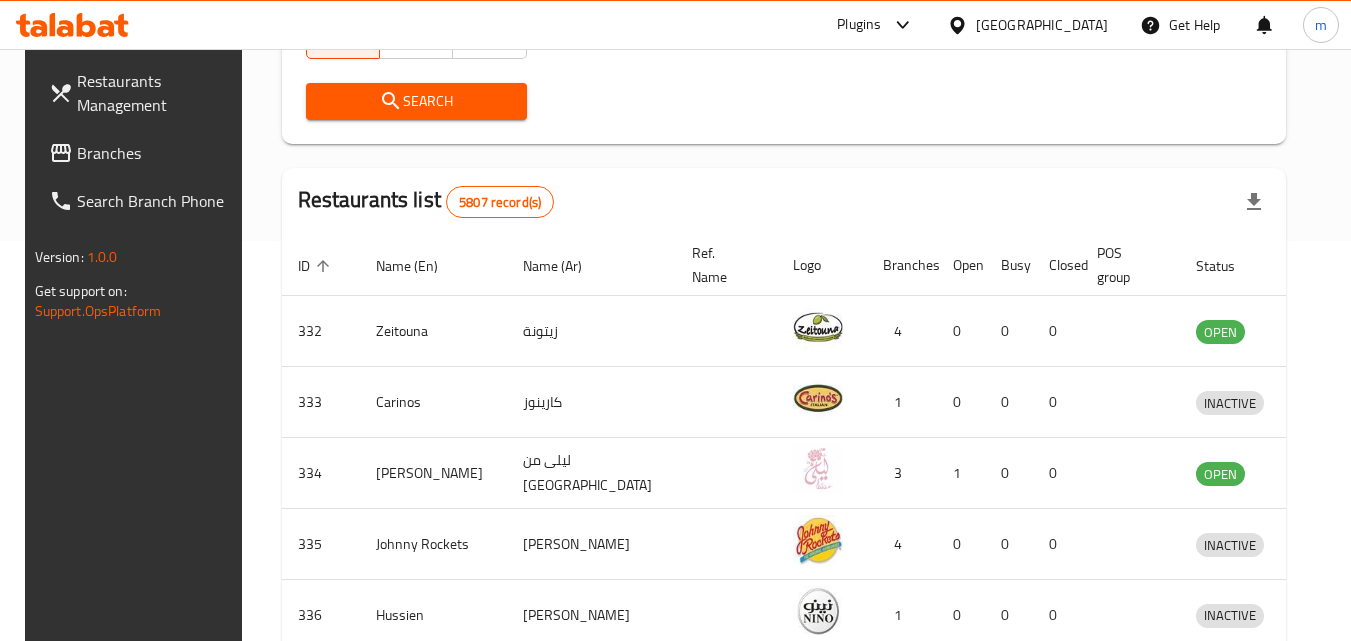 click on "[GEOGRAPHIC_DATA]" at bounding box center (1042, 25) 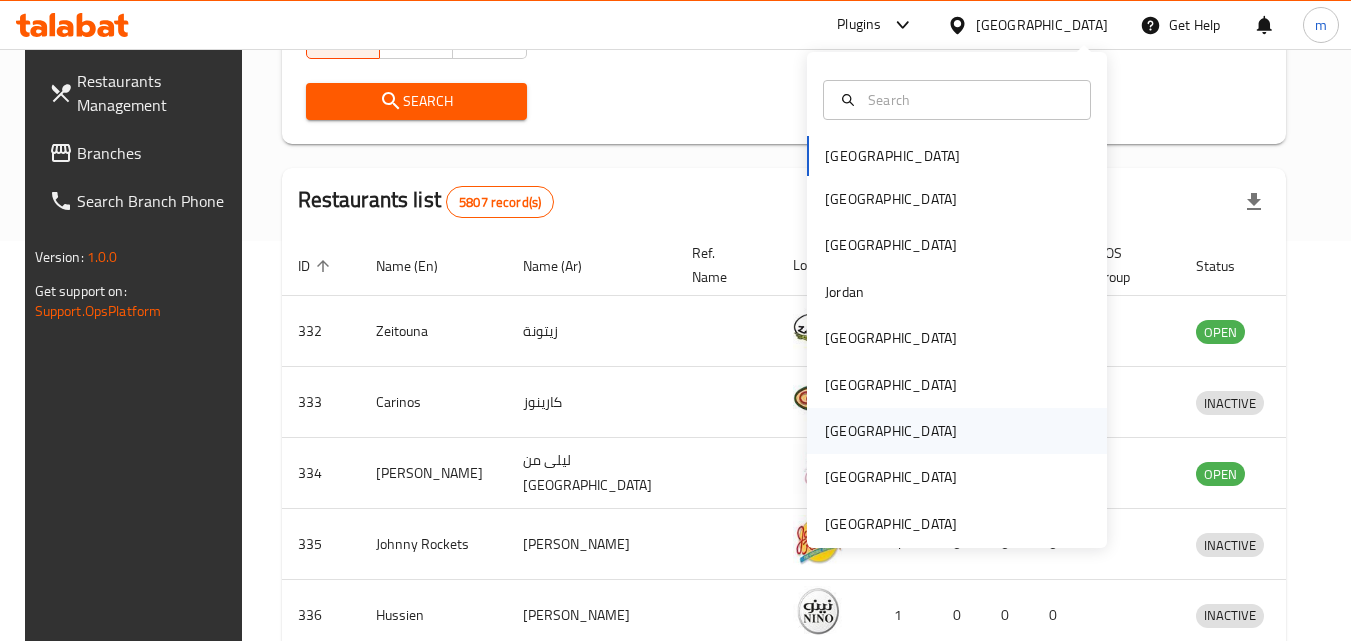 click on "[GEOGRAPHIC_DATA]" at bounding box center (891, 431) 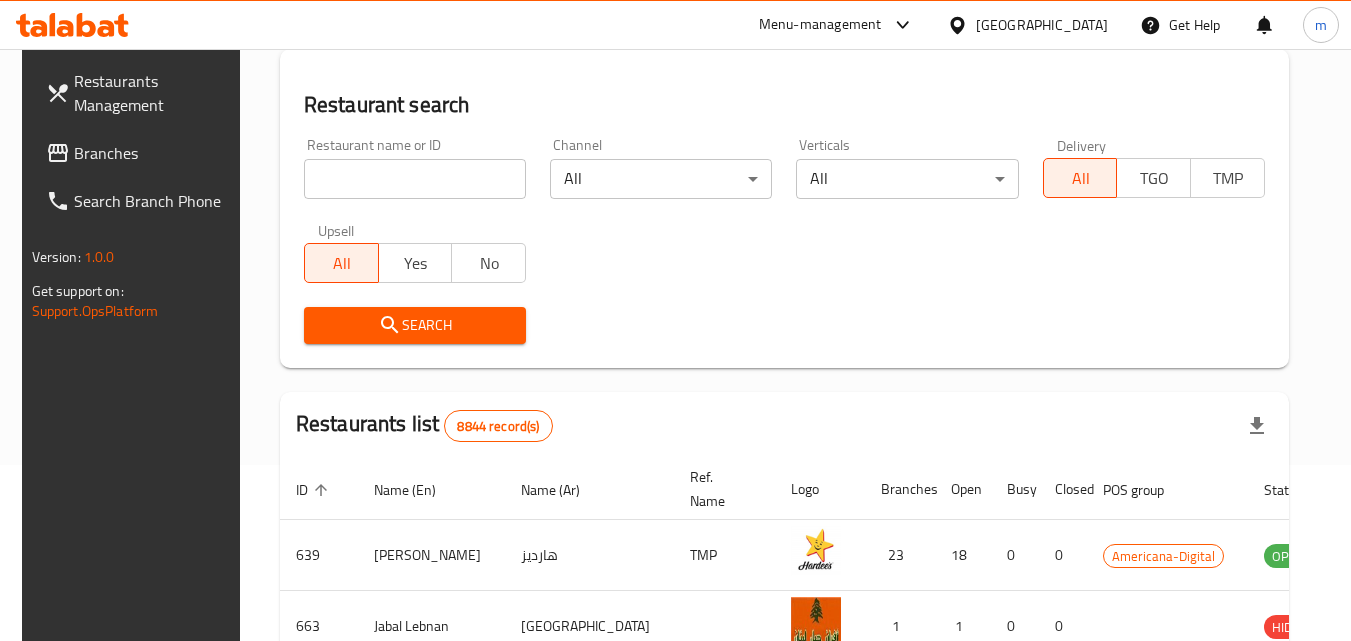 scroll, scrollTop: 400, scrollLeft: 0, axis: vertical 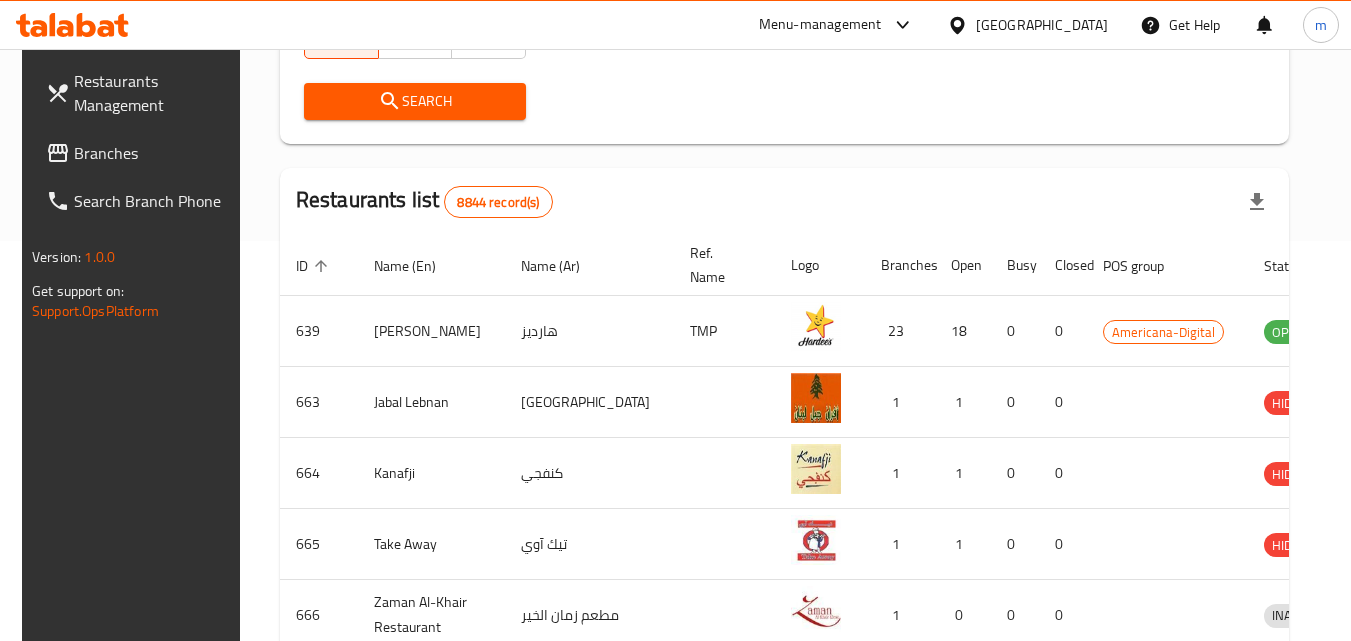 click on "Branches" at bounding box center (153, 153) 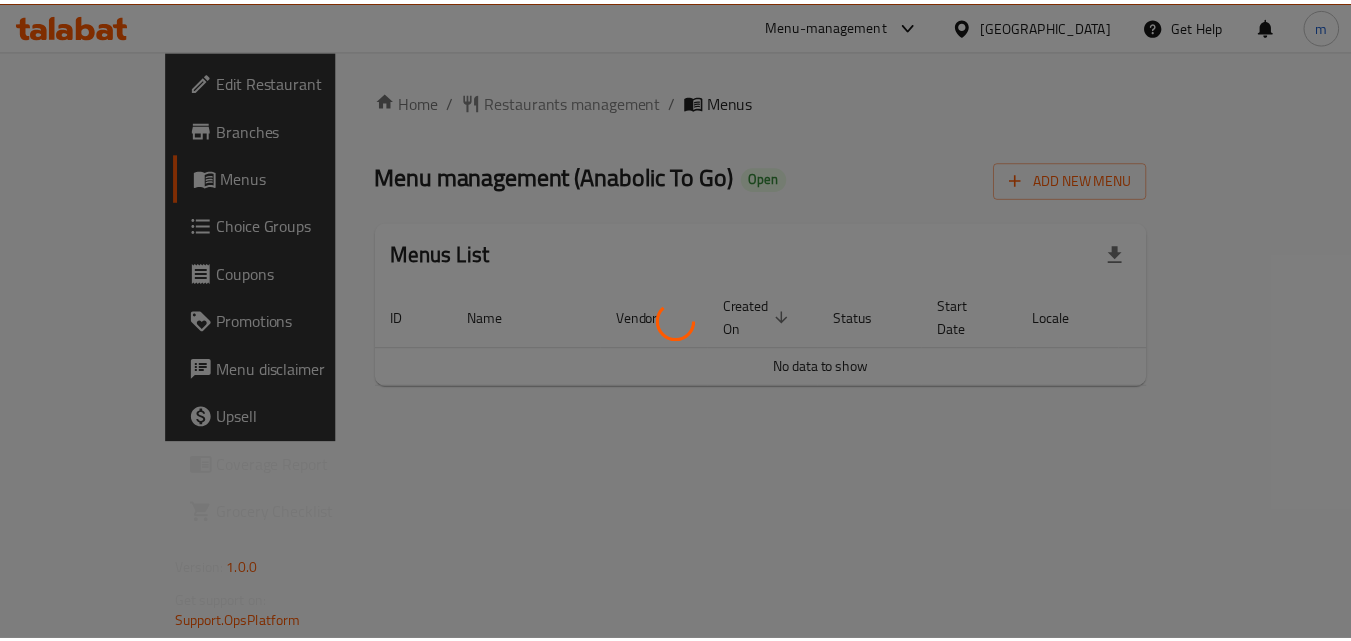 scroll, scrollTop: 0, scrollLeft: 0, axis: both 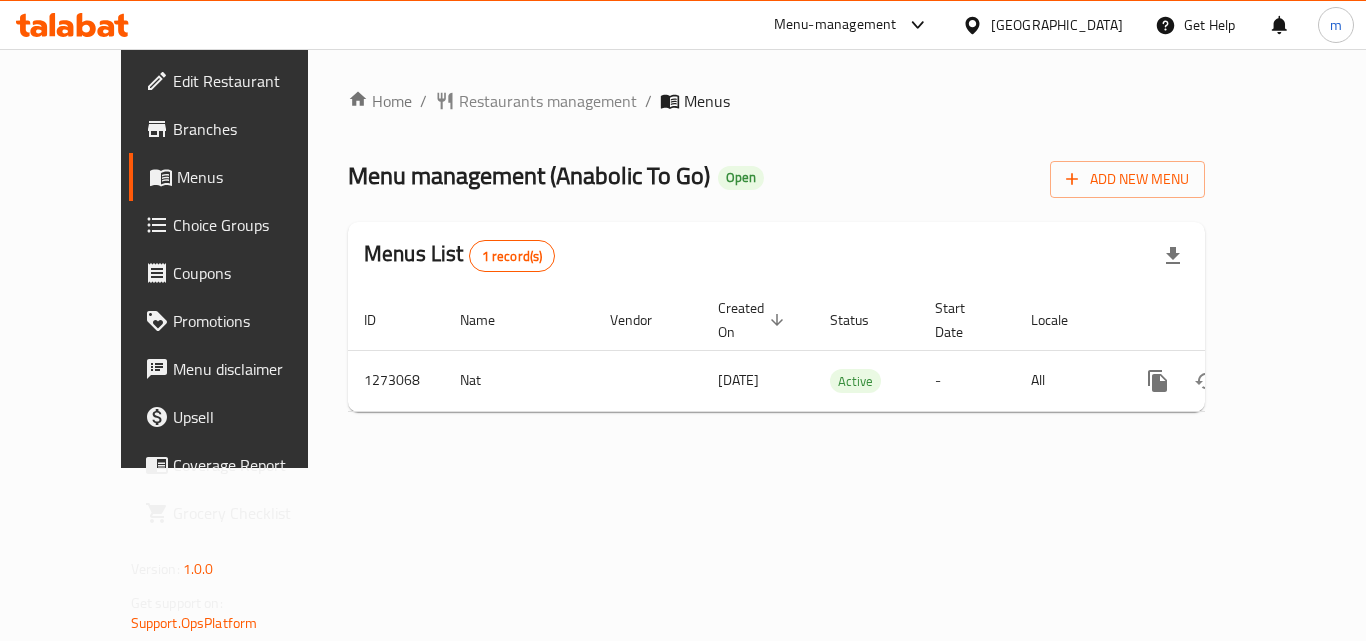 click 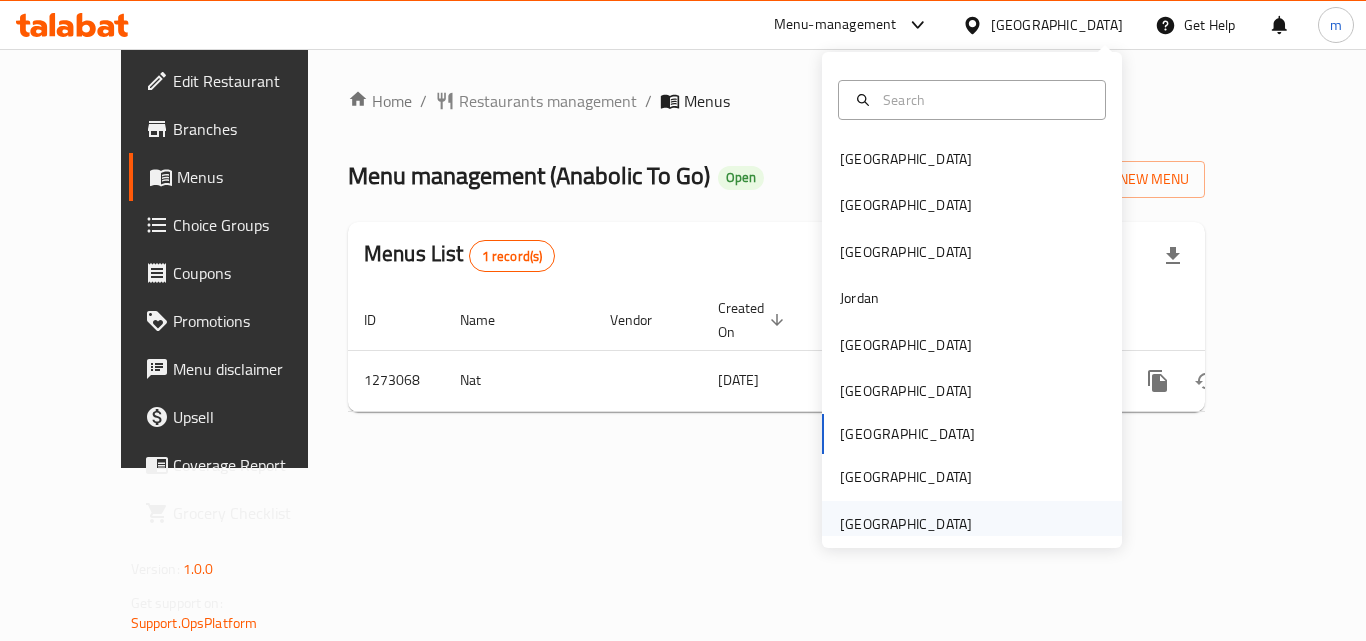 click on "[GEOGRAPHIC_DATA]" at bounding box center [906, 524] 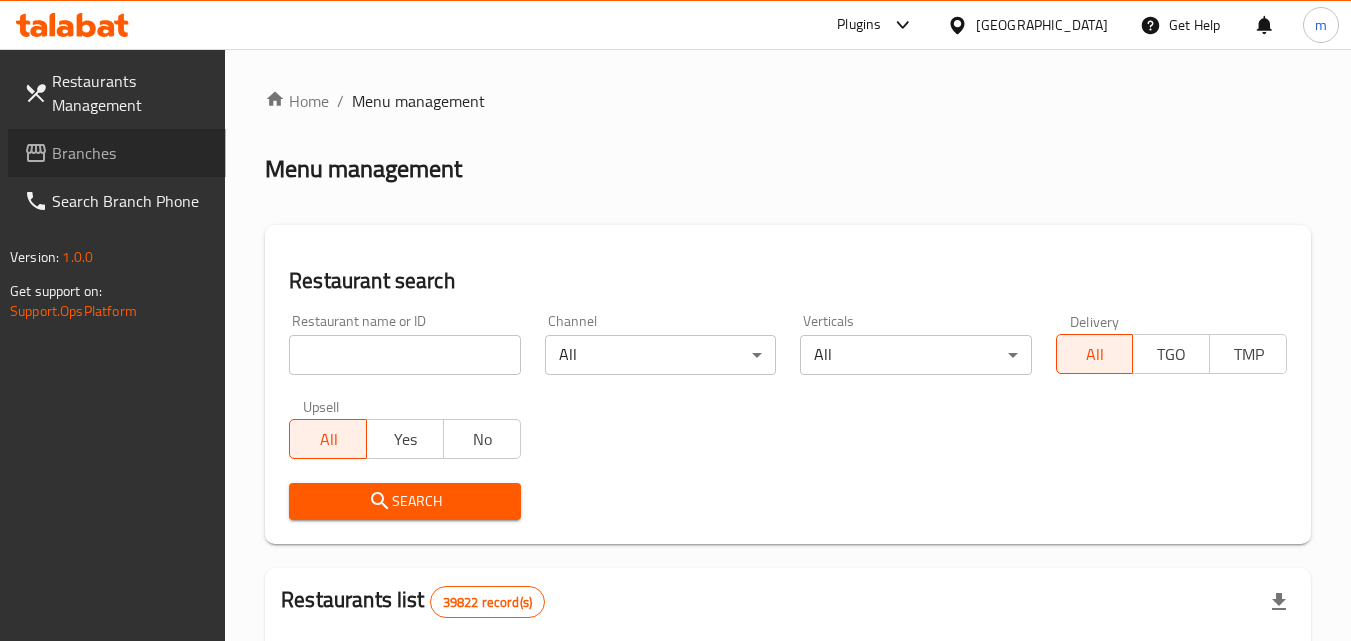 click on "Branches" at bounding box center [131, 153] 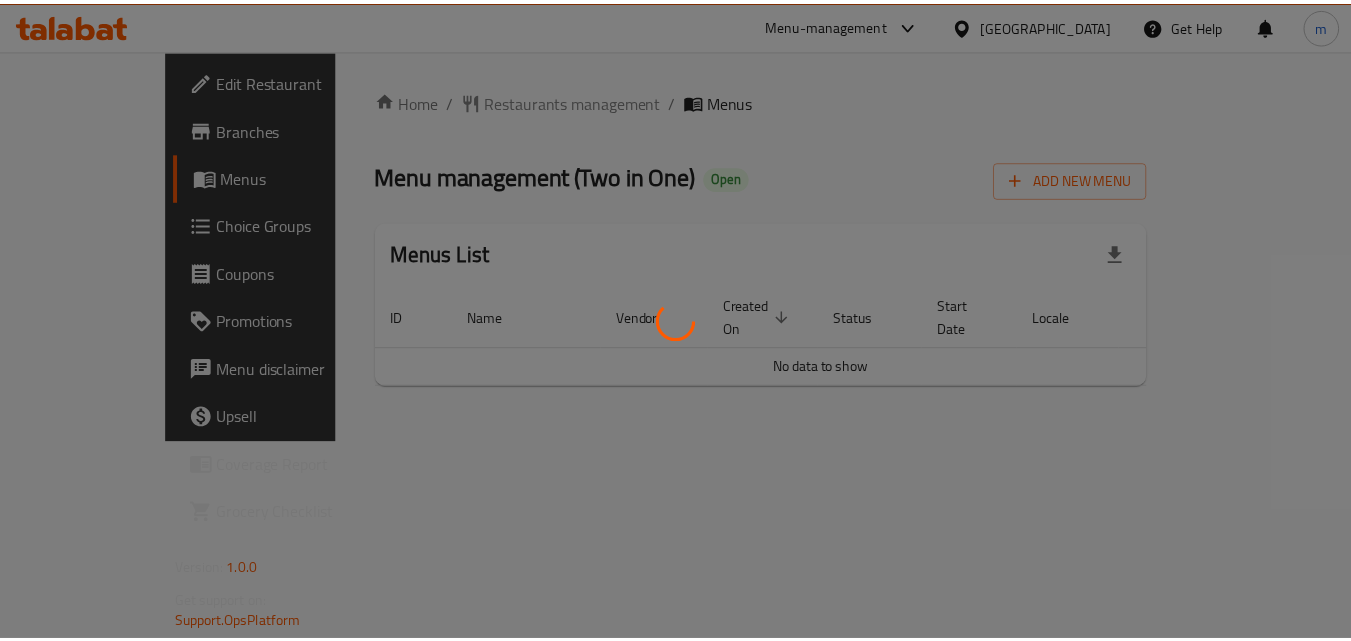 scroll, scrollTop: 0, scrollLeft: 0, axis: both 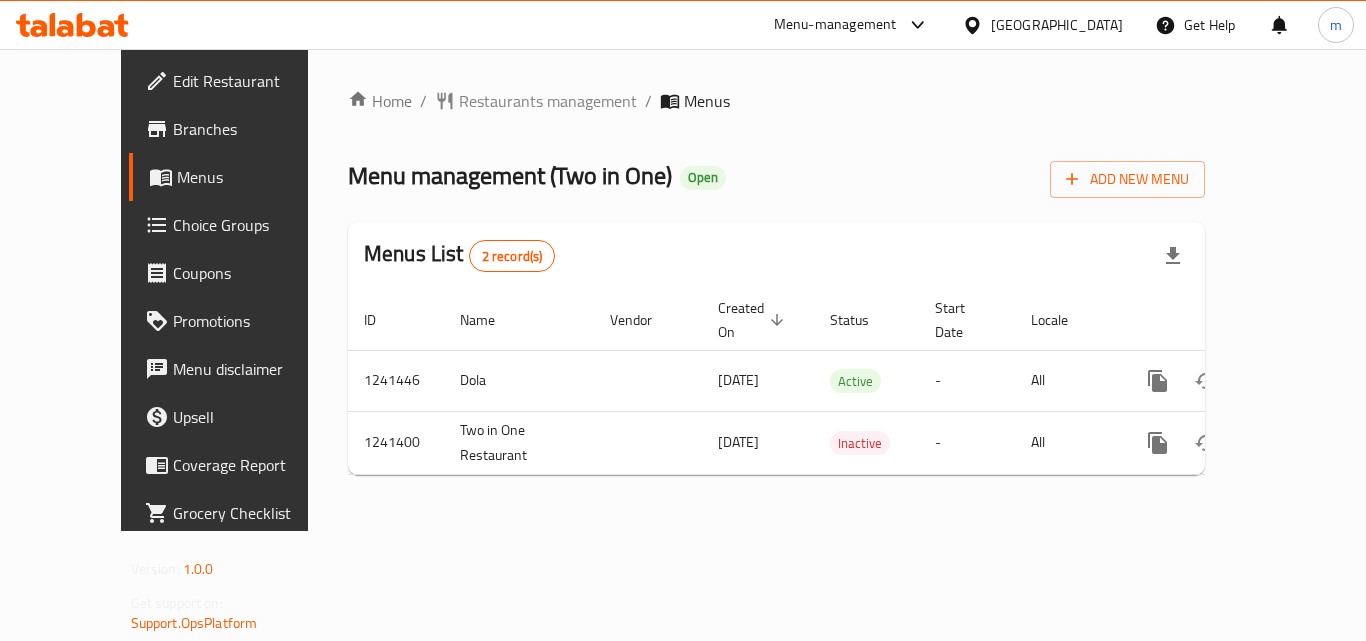 click on "[GEOGRAPHIC_DATA]" at bounding box center (1057, 25) 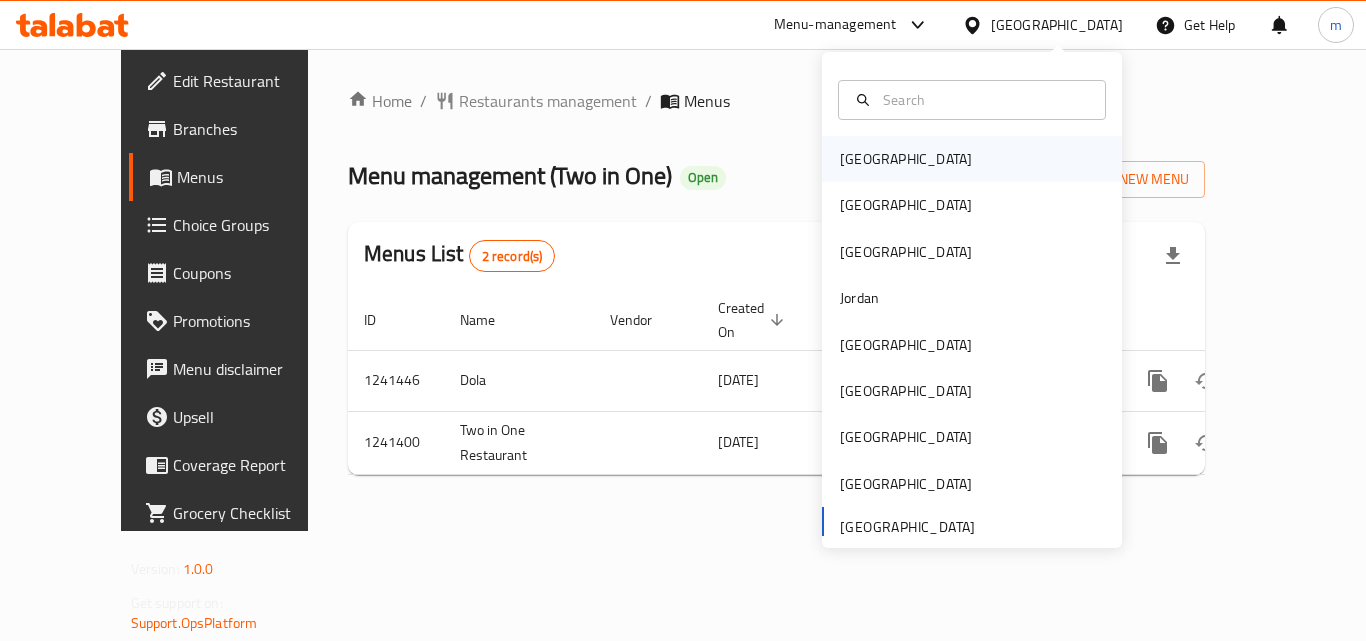 click on "[GEOGRAPHIC_DATA]" at bounding box center [906, 159] 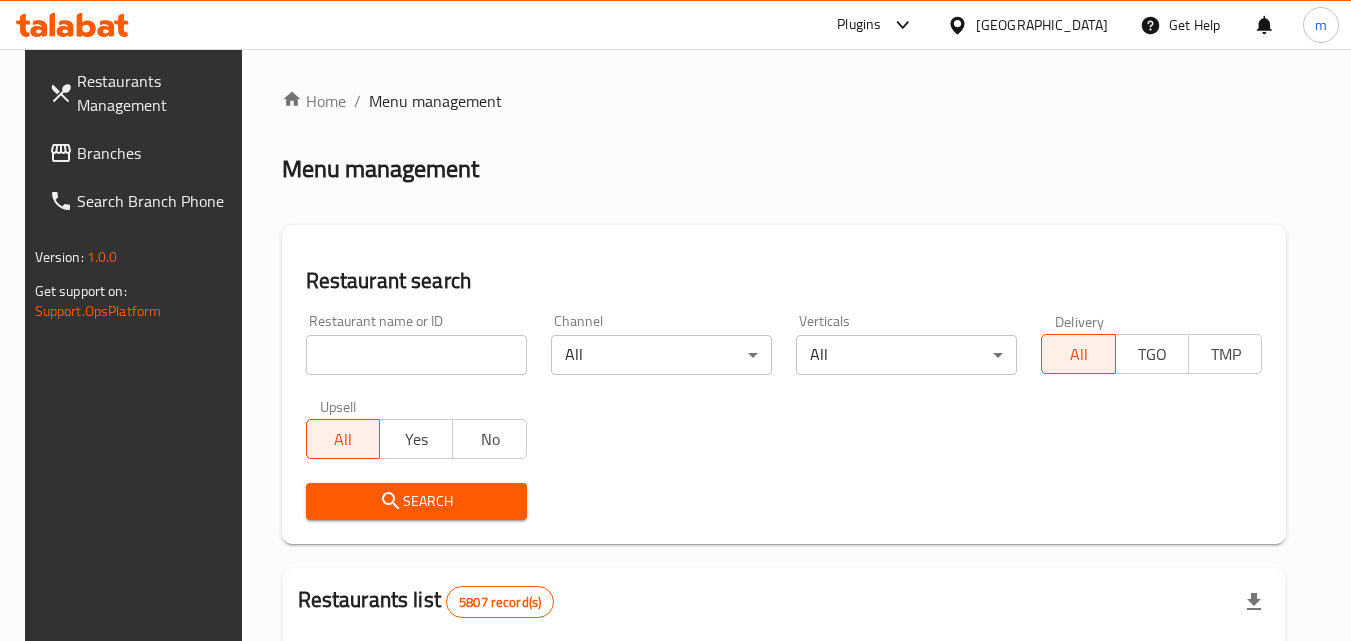drag, startPoint x: 81, startPoint y: 146, endPoint x: 99, endPoint y: 148, distance: 18.110771 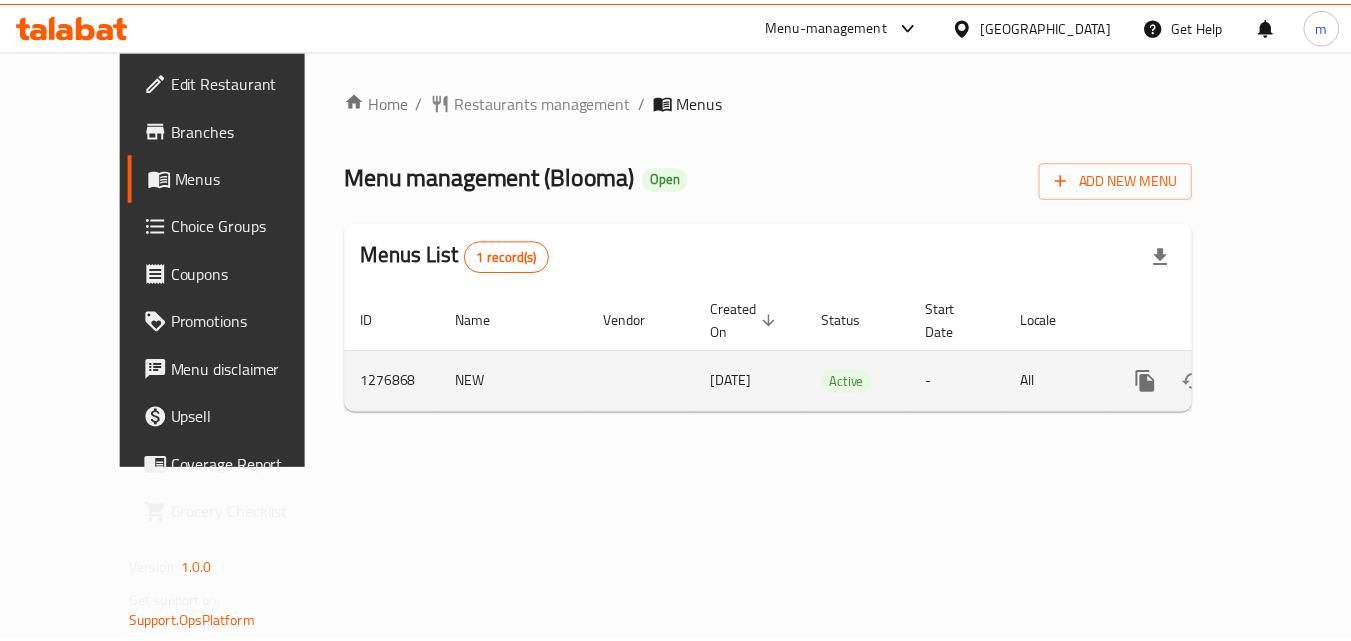 scroll, scrollTop: 0, scrollLeft: 0, axis: both 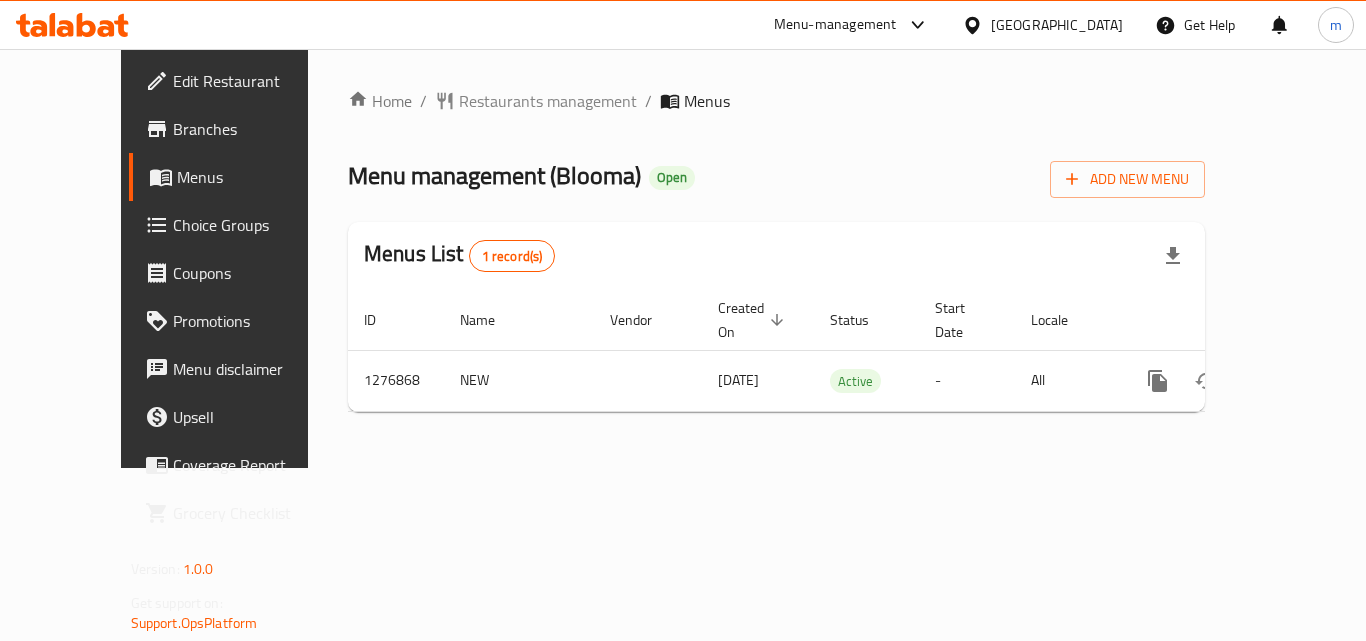 click on "[GEOGRAPHIC_DATA]" at bounding box center [1057, 25] 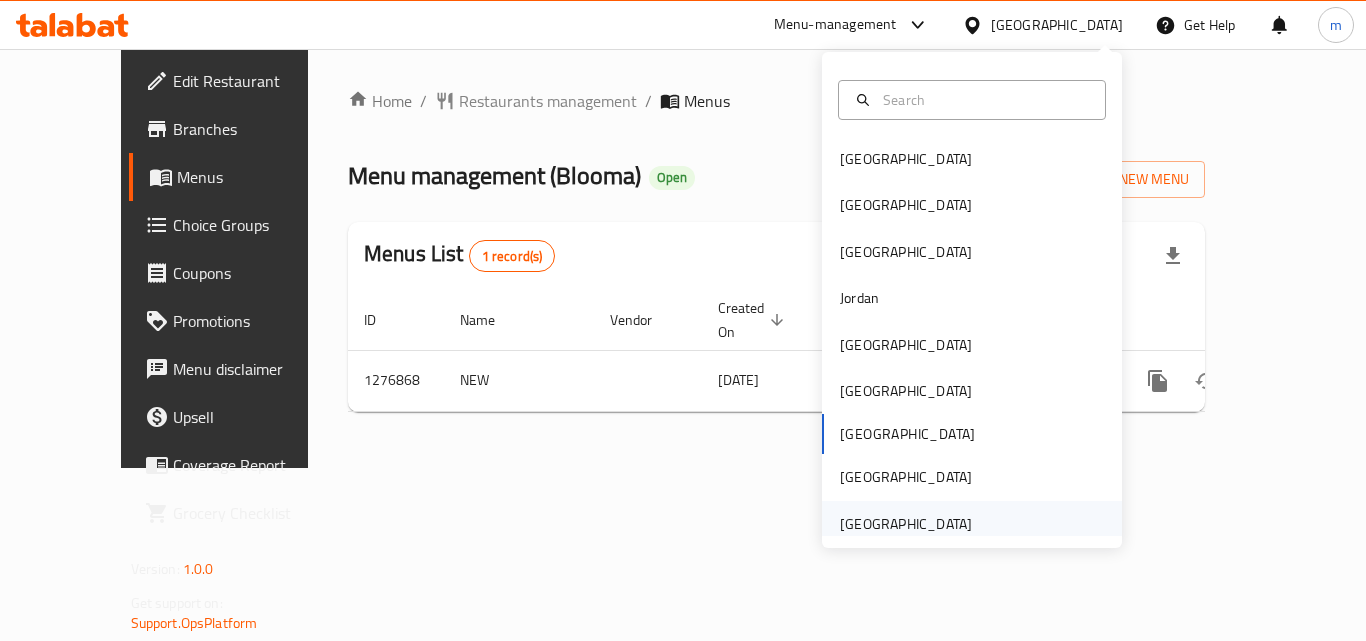 drag, startPoint x: 871, startPoint y: 515, endPoint x: 860, endPoint y: 517, distance: 11.18034 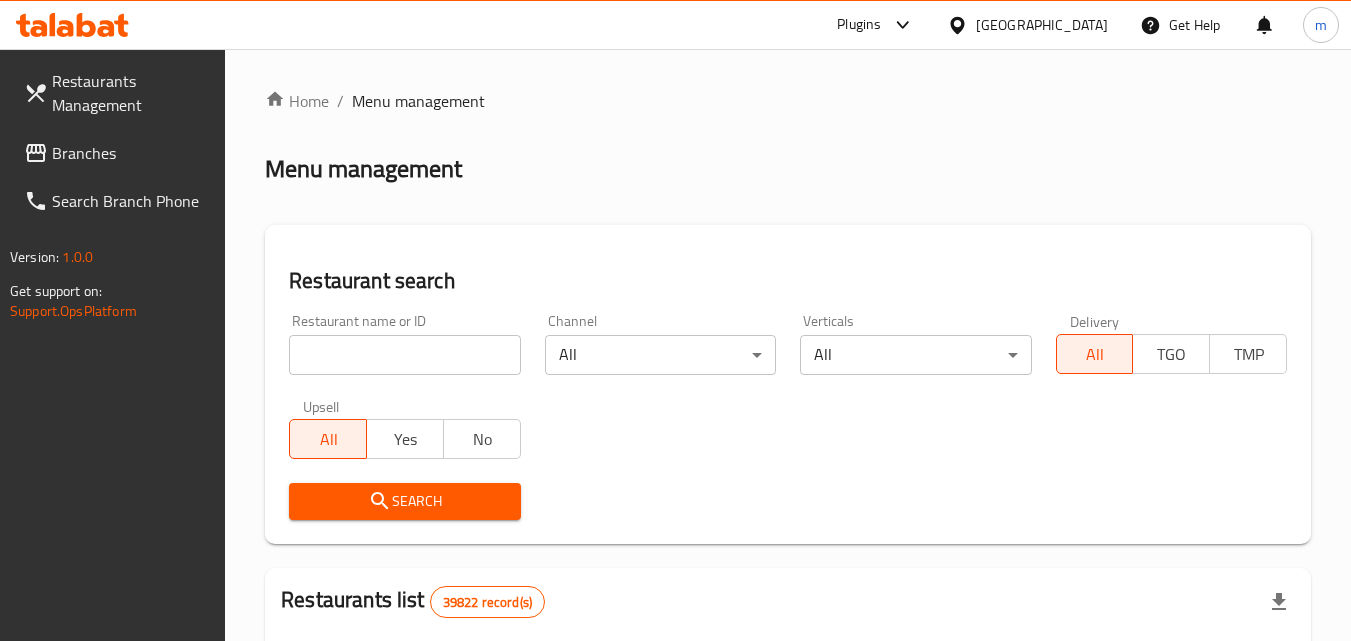 drag, startPoint x: 57, startPoint y: 150, endPoint x: 36, endPoint y: 158, distance: 22.472204 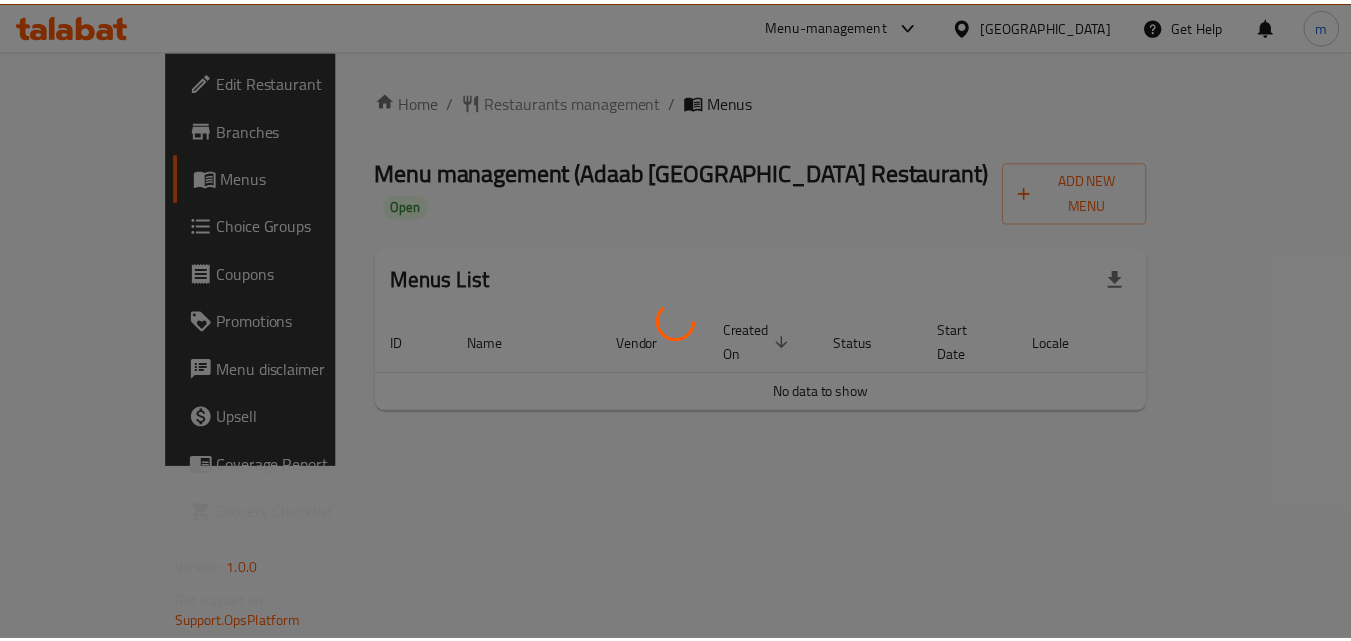 scroll, scrollTop: 0, scrollLeft: 0, axis: both 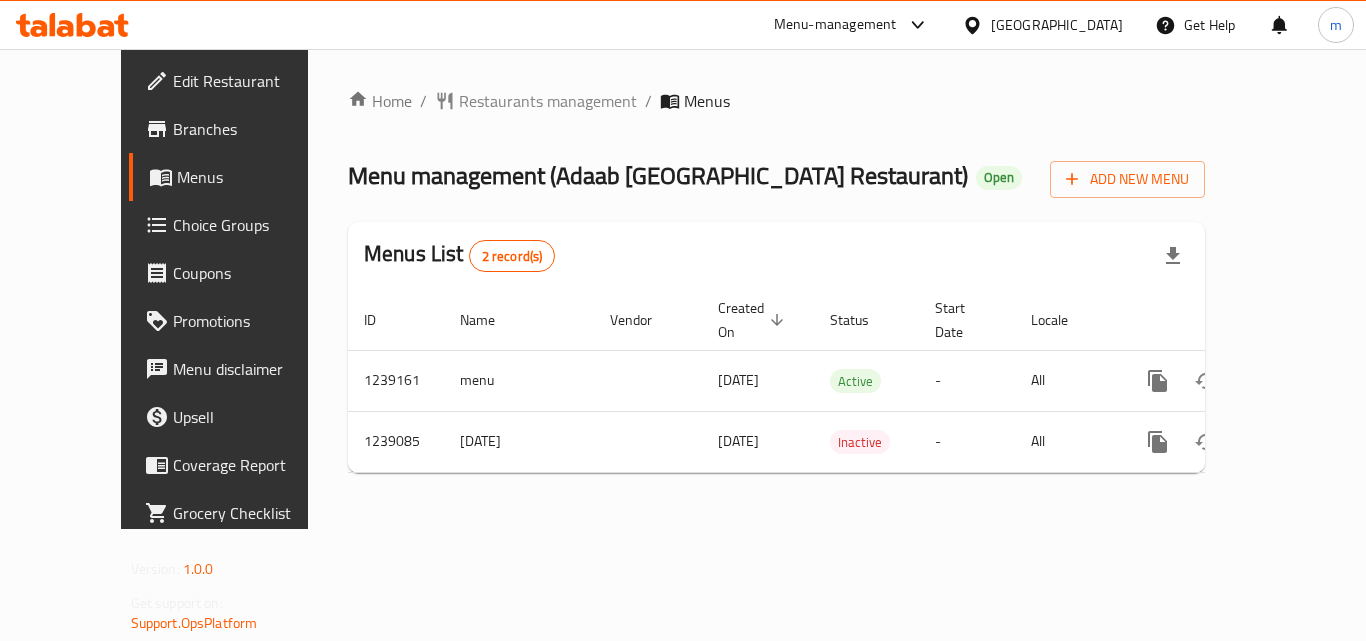 click on "[GEOGRAPHIC_DATA]" at bounding box center (1057, 25) 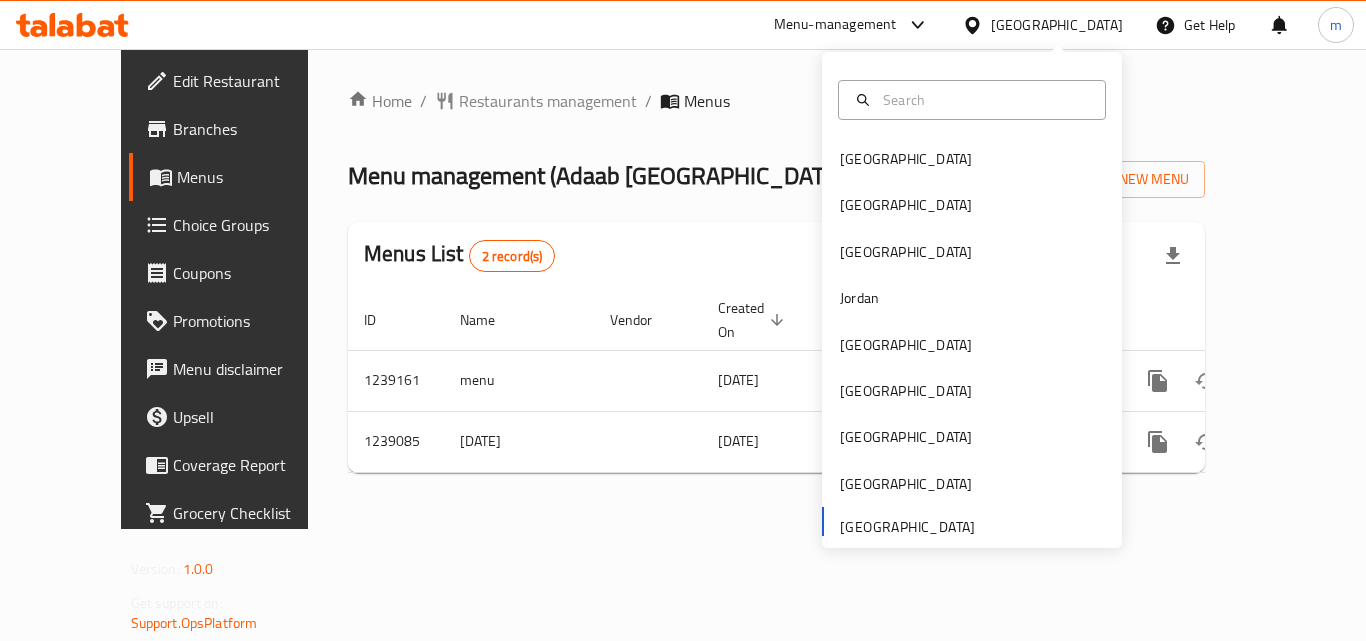click on "Bahrain Egypt Iraq Jordan Kuwait Oman Qatar Saudi Arabia United Arab Emirates" at bounding box center (972, 341) 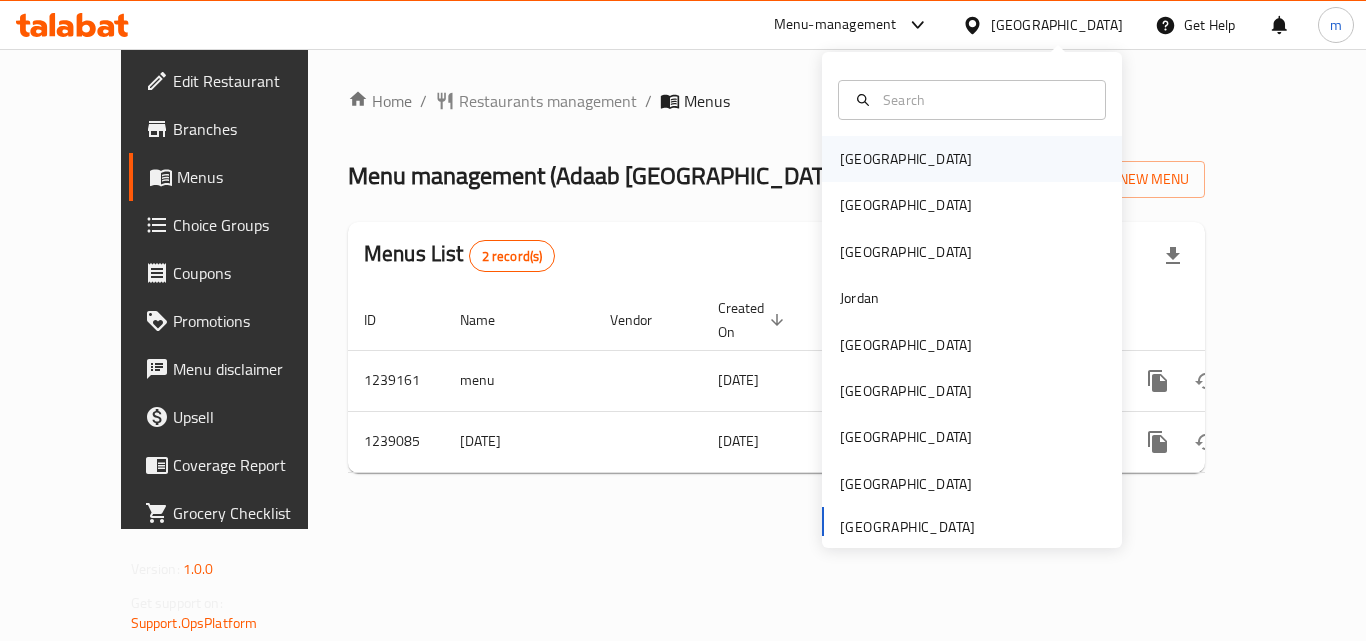 click on "[GEOGRAPHIC_DATA]" at bounding box center (906, 159) 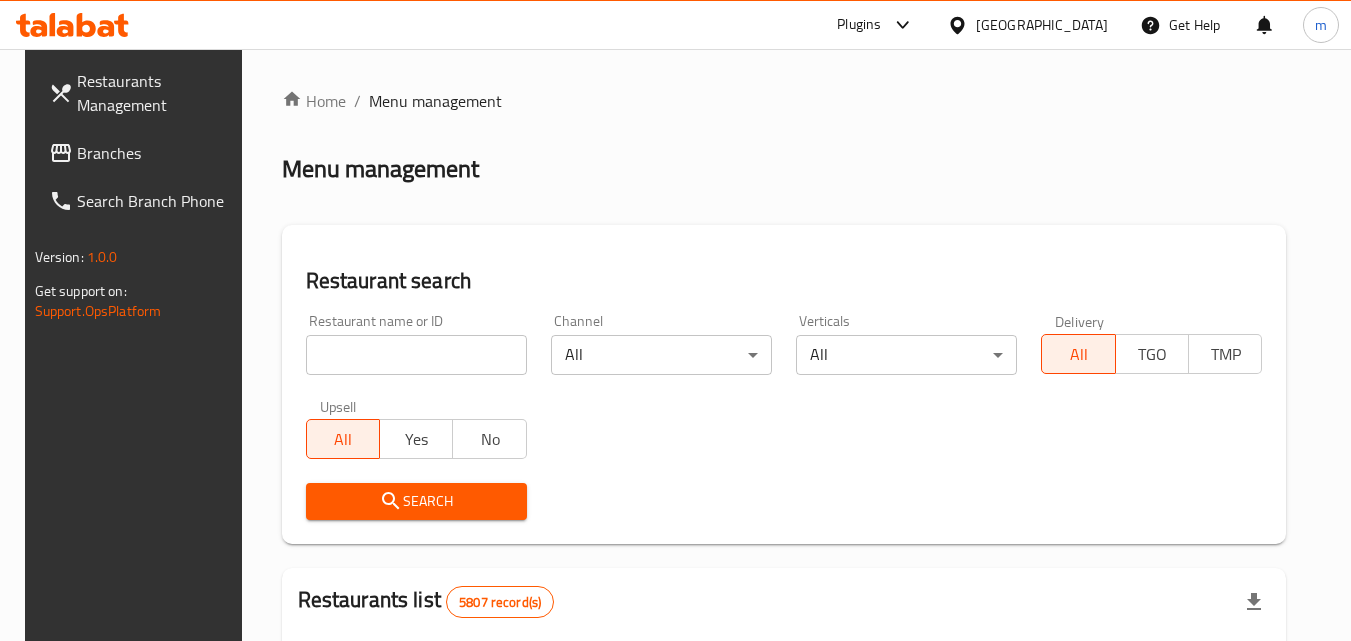 click on "[GEOGRAPHIC_DATA]" at bounding box center (1042, 25) 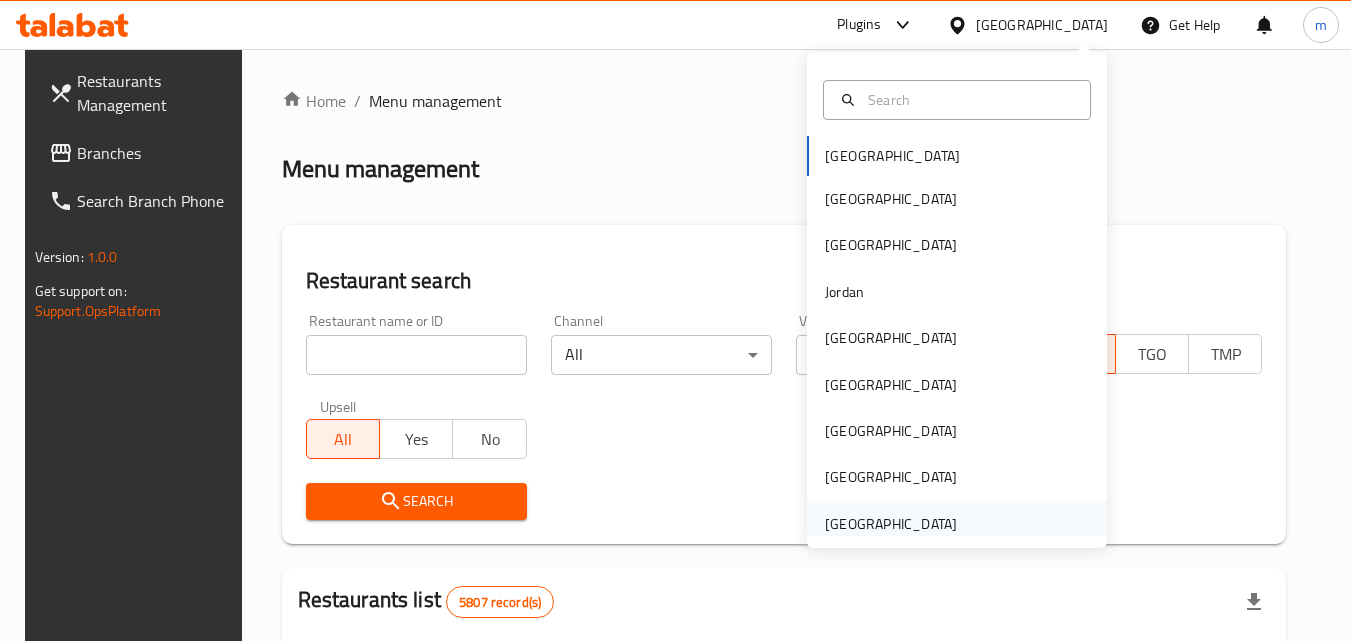 click on "[GEOGRAPHIC_DATA]" at bounding box center (891, 524) 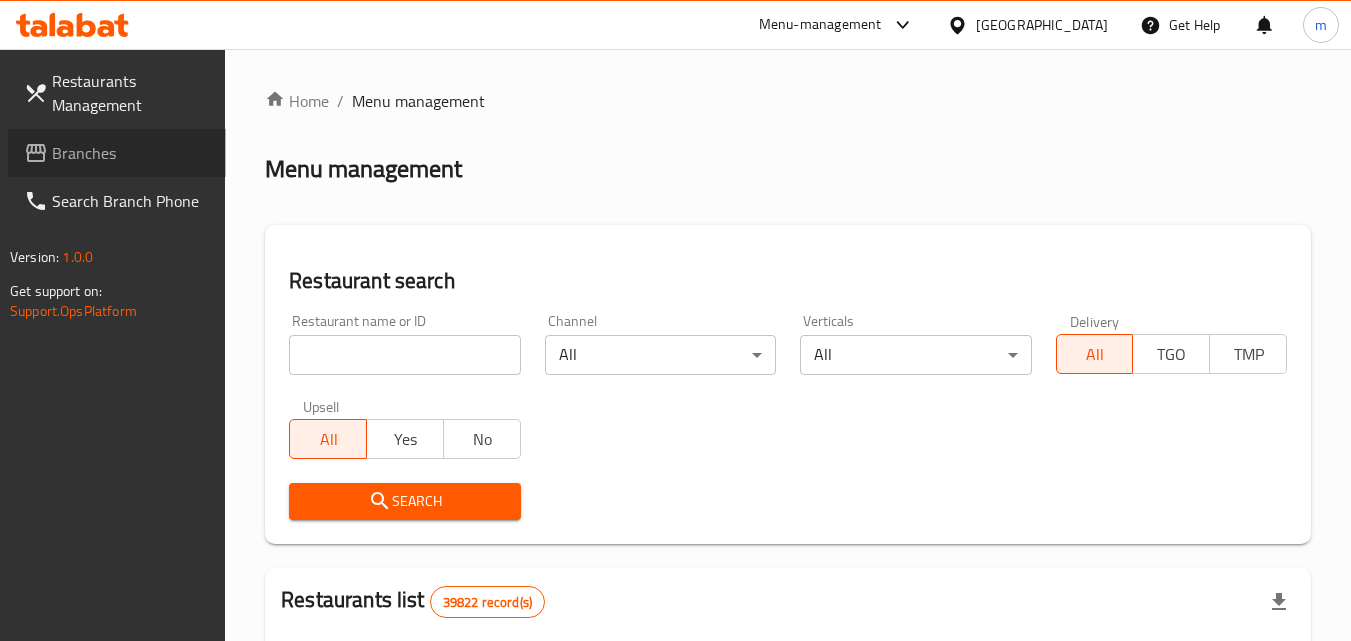 click on "Branches" at bounding box center [131, 153] 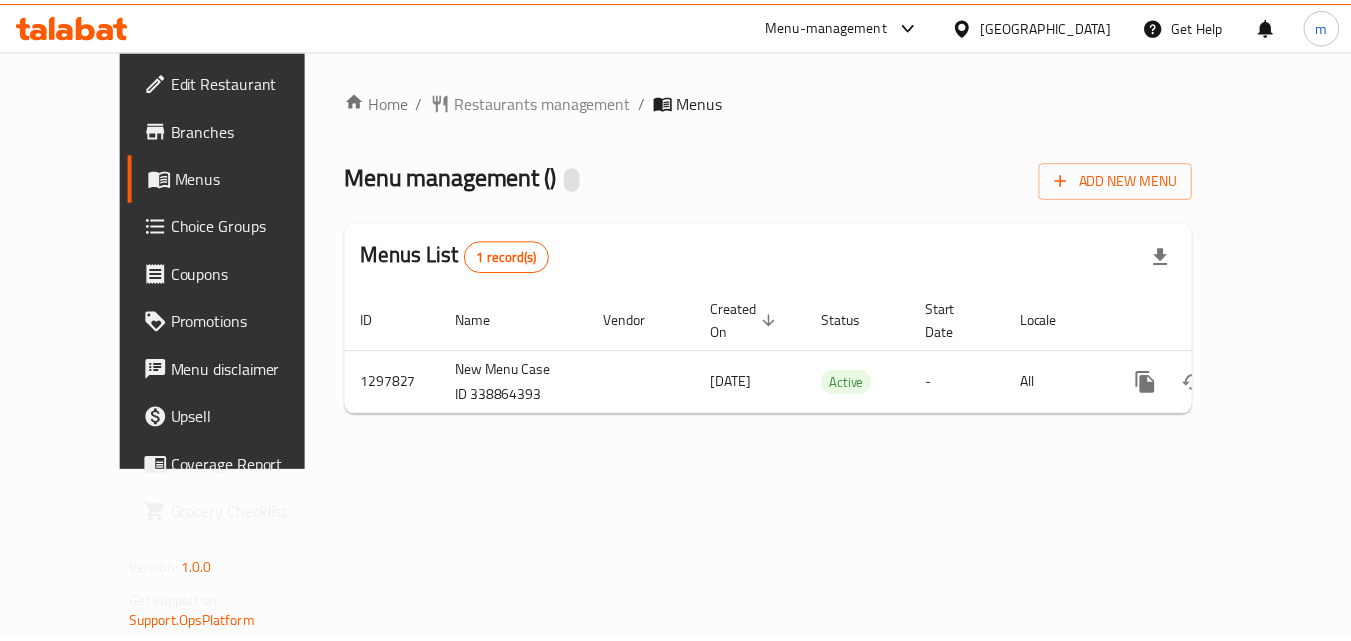 scroll, scrollTop: 0, scrollLeft: 0, axis: both 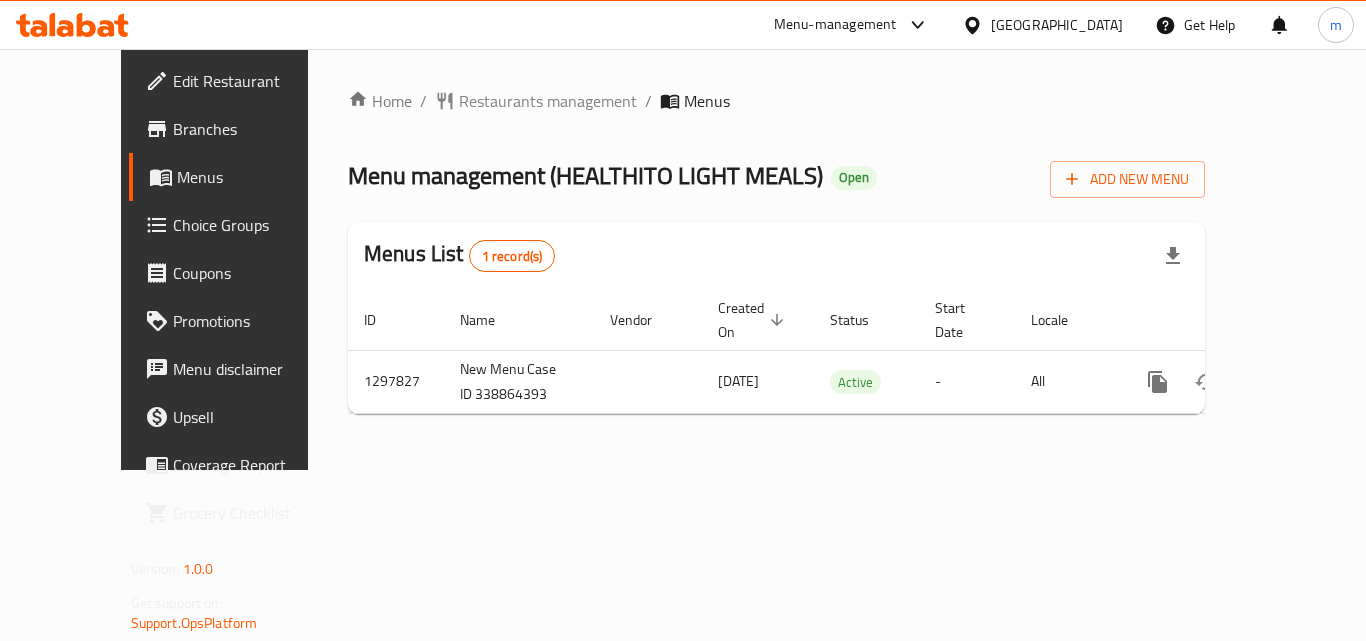 click on "[GEOGRAPHIC_DATA]" at bounding box center [1057, 25] 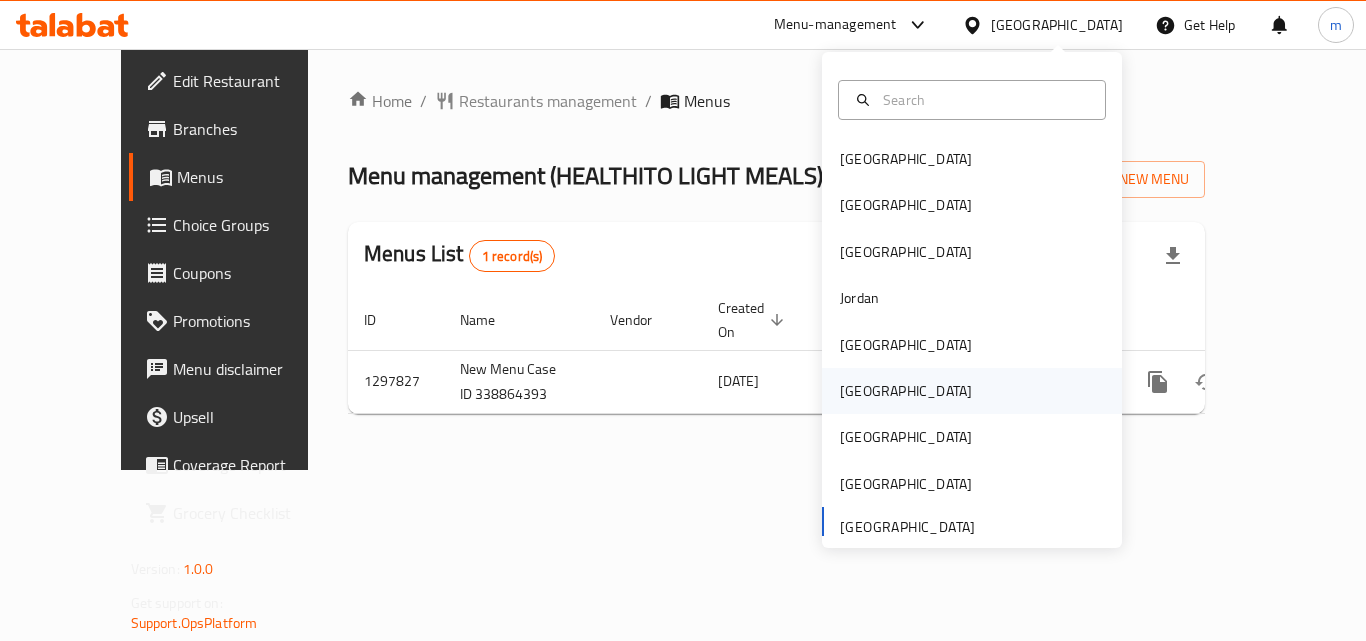 click on "[GEOGRAPHIC_DATA]" at bounding box center (906, 391) 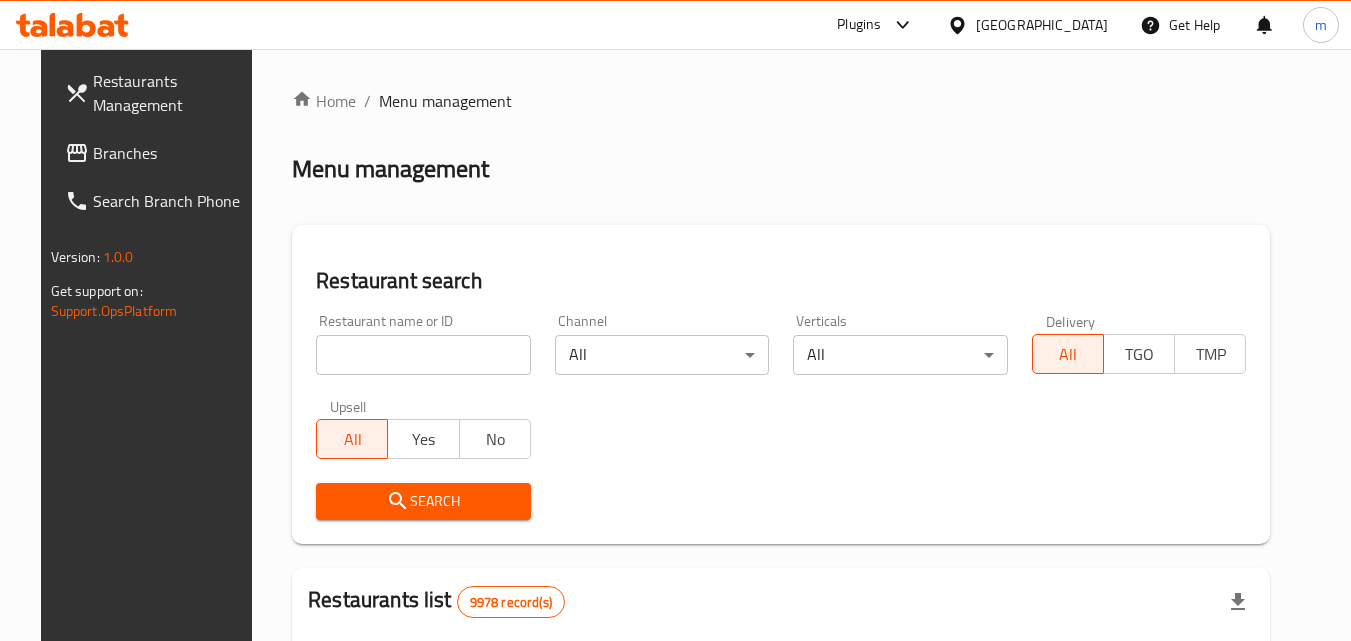 click on "Branches" at bounding box center (158, 153) 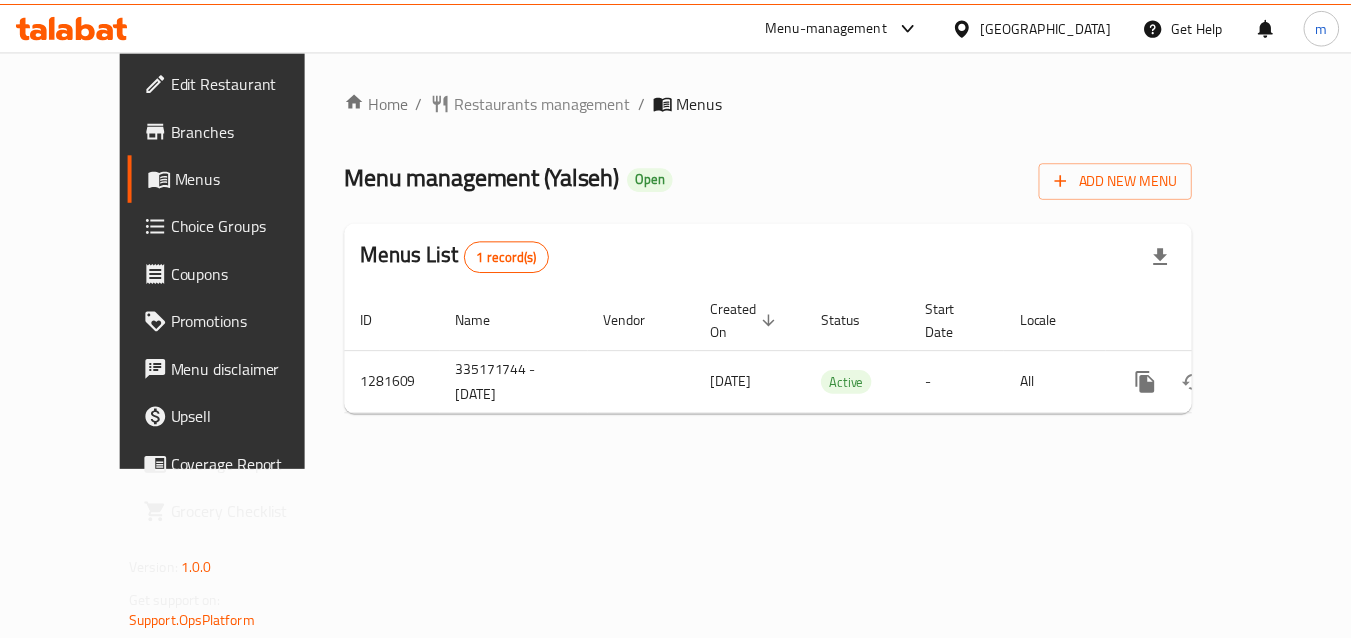 scroll, scrollTop: 0, scrollLeft: 0, axis: both 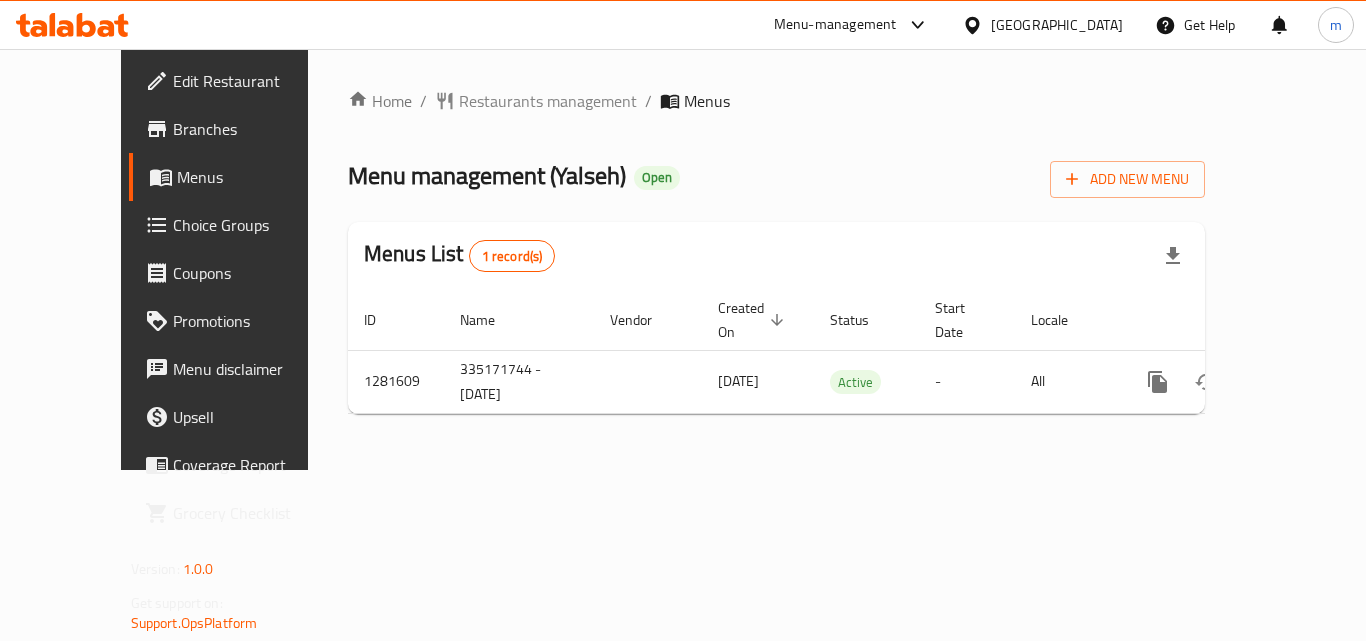 click at bounding box center [976, 25] 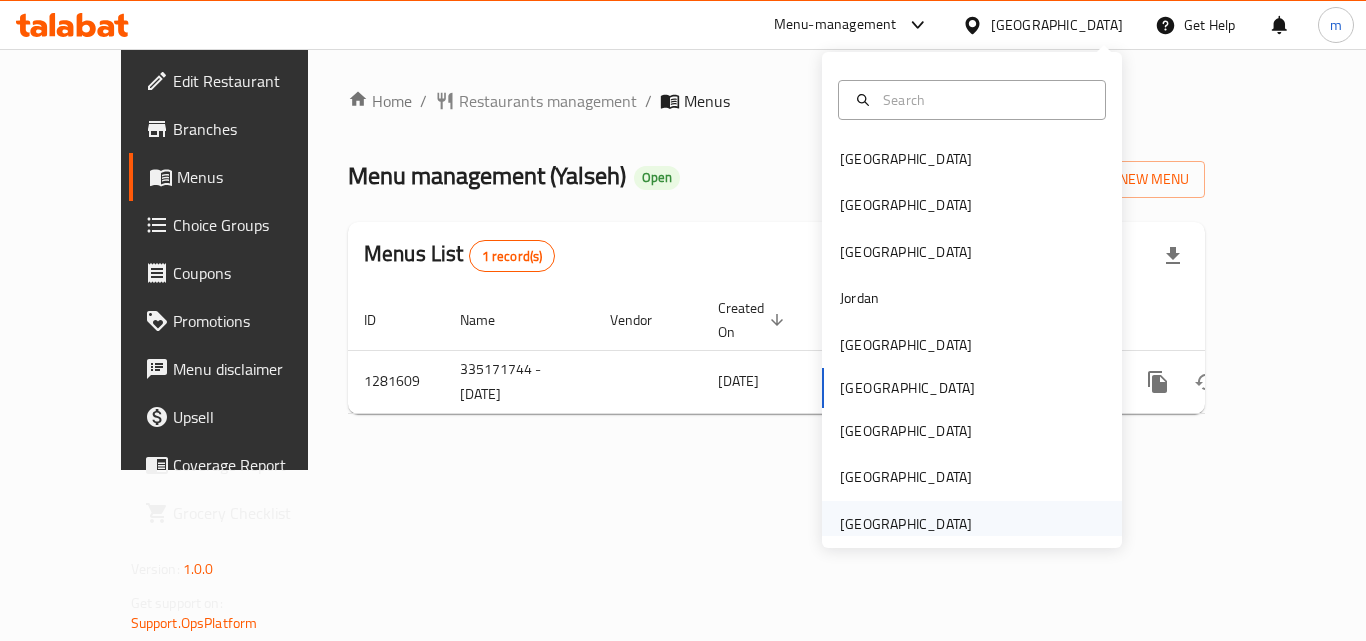 click on "[GEOGRAPHIC_DATA]" at bounding box center [906, 524] 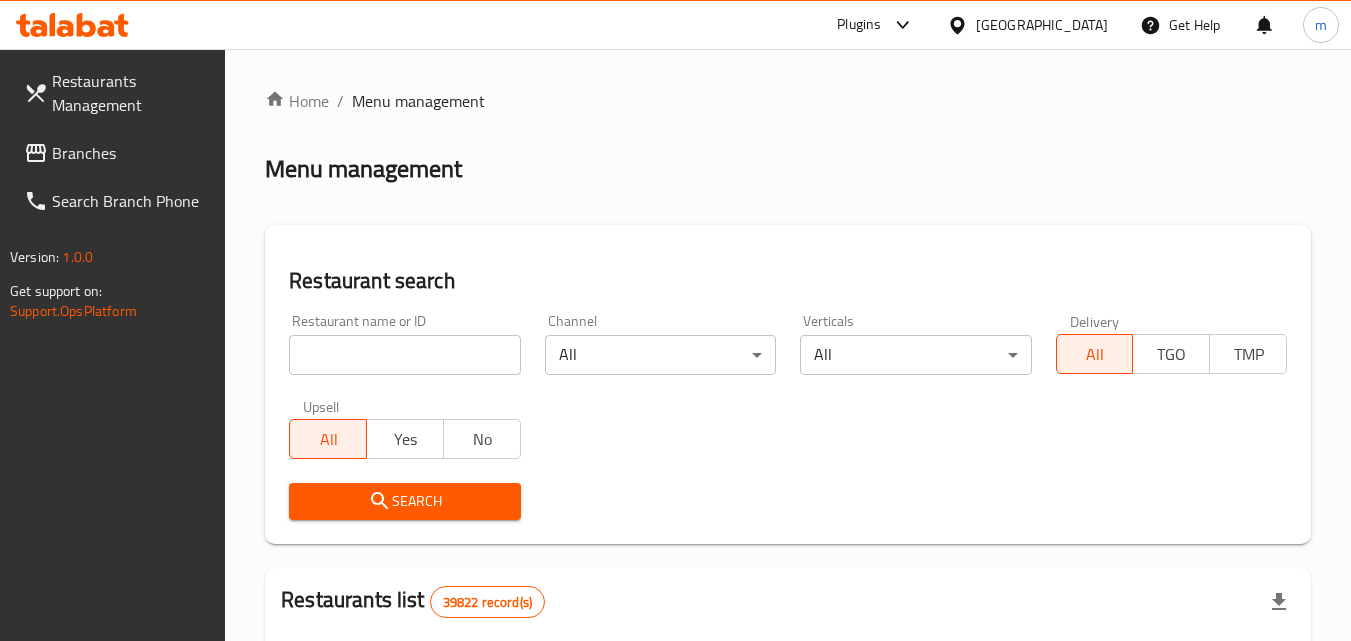 click on "Branches" at bounding box center [131, 153] 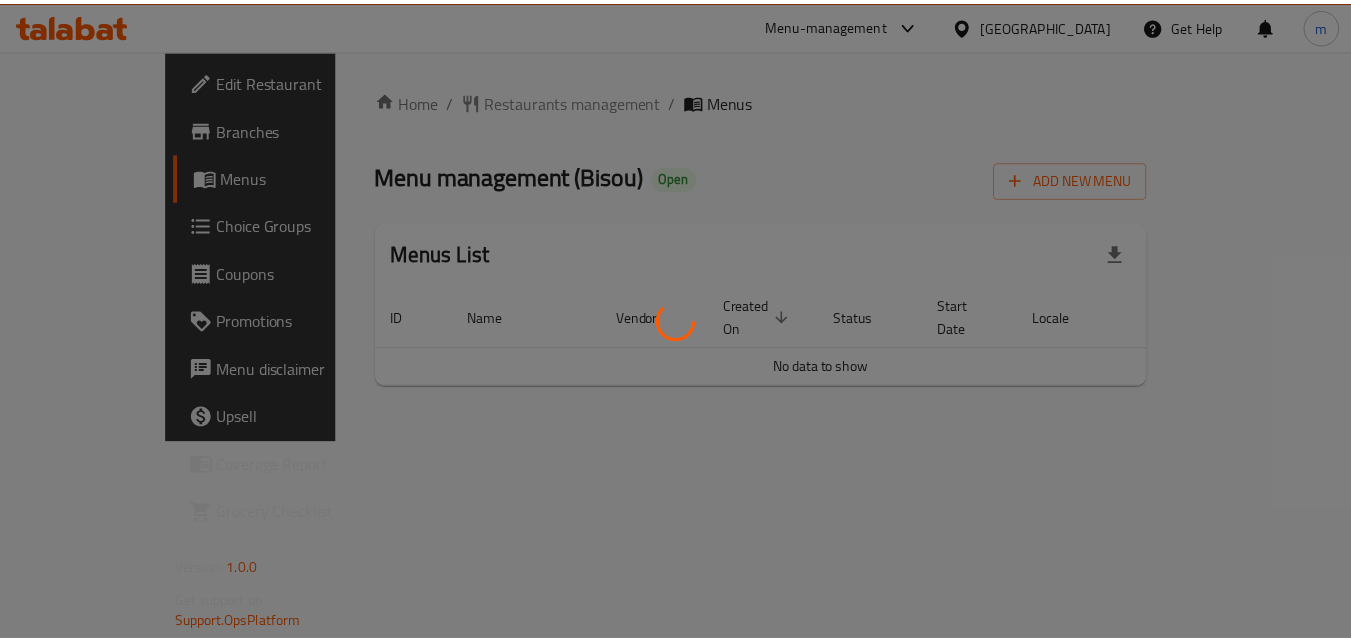 scroll, scrollTop: 0, scrollLeft: 0, axis: both 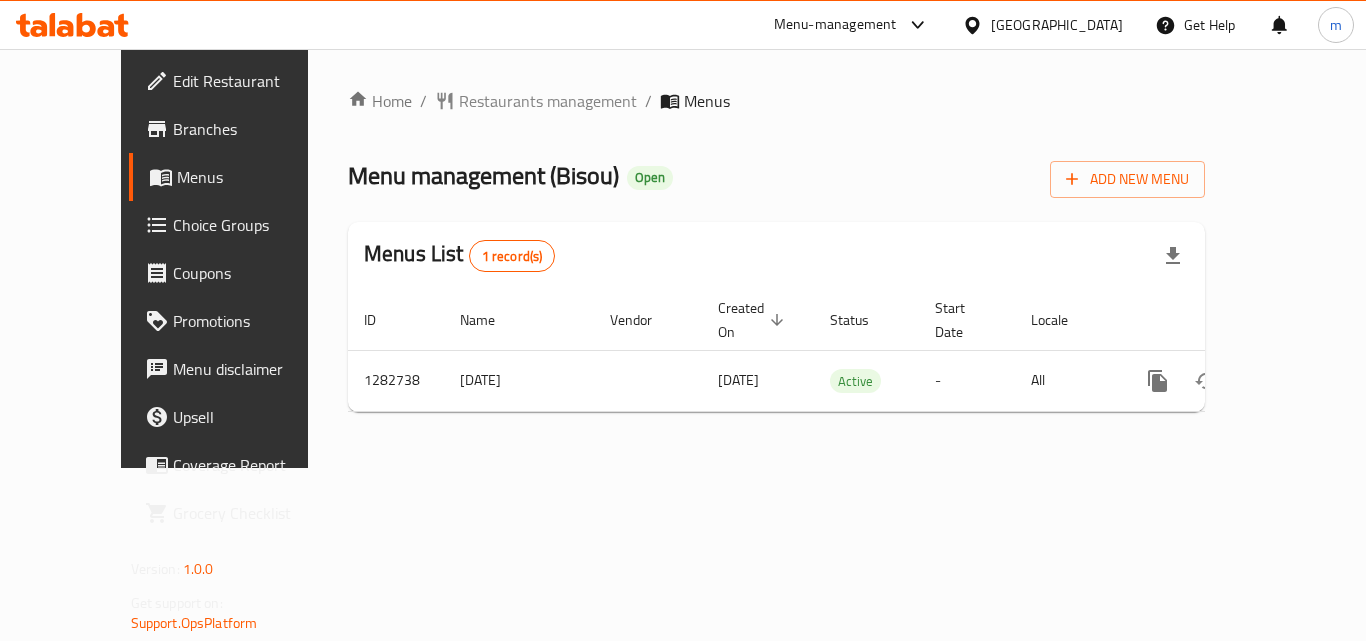 click on "[GEOGRAPHIC_DATA]" at bounding box center (1057, 25) 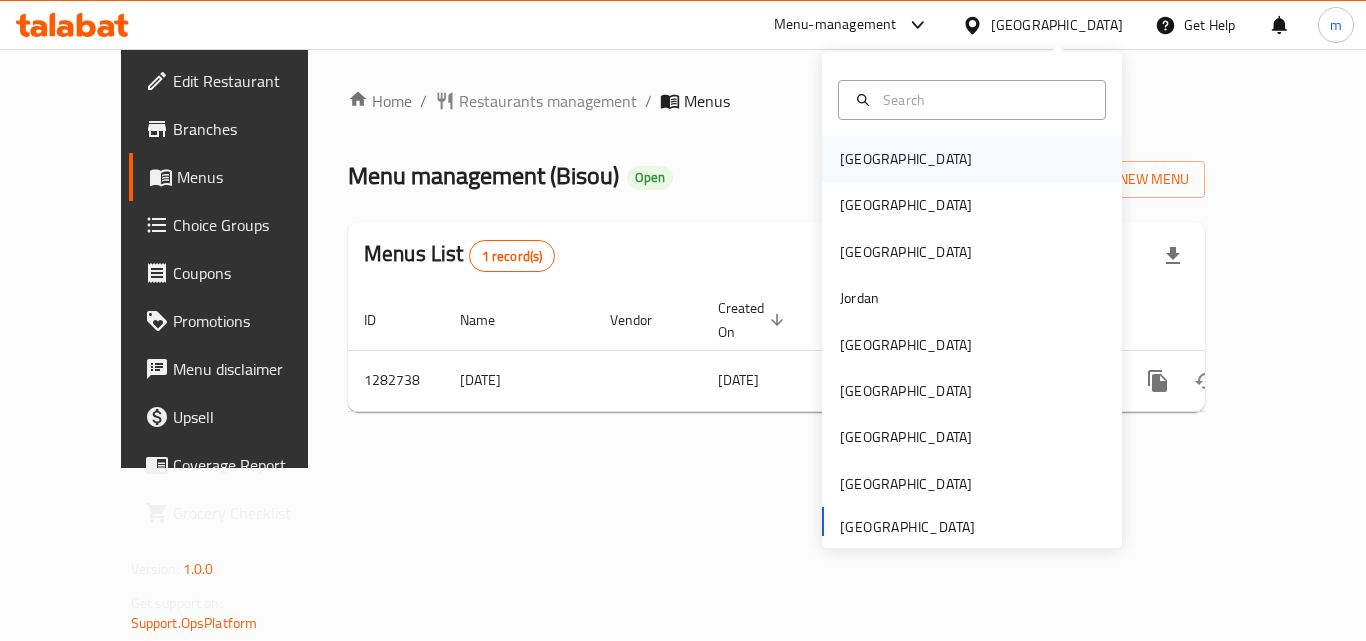 click on "[GEOGRAPHIC_DATA]" at bounding box center (906, 159) 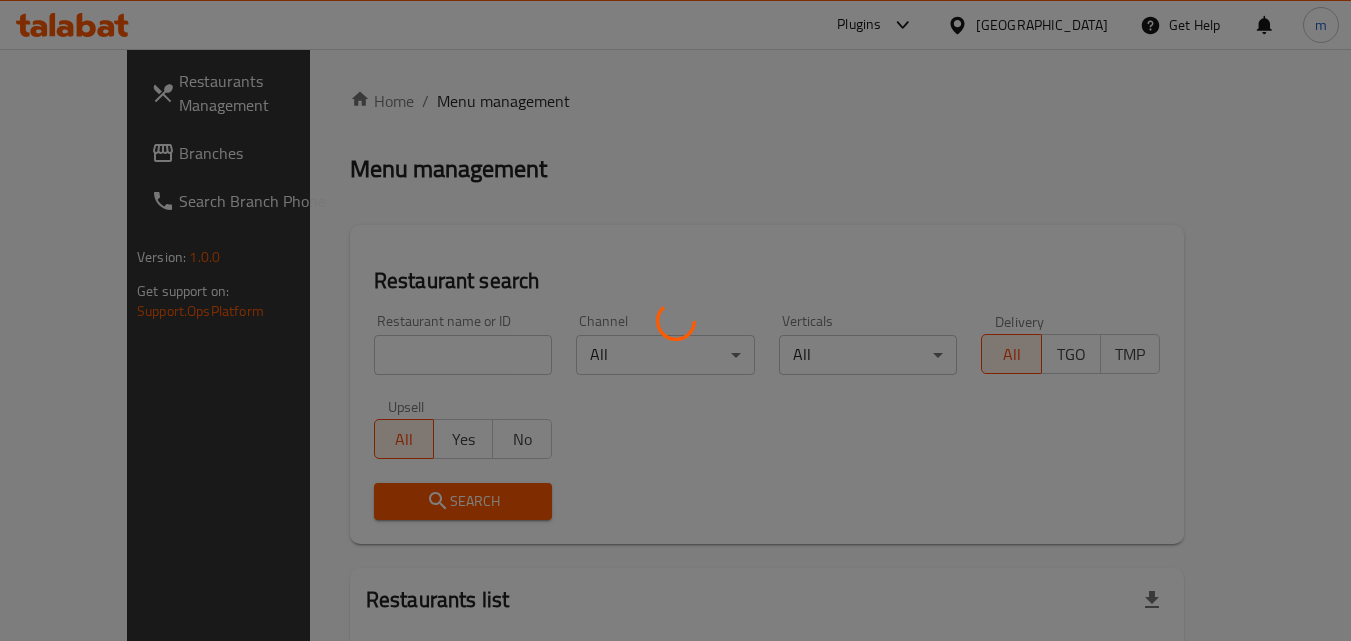 click at bounding box center (675, 320) 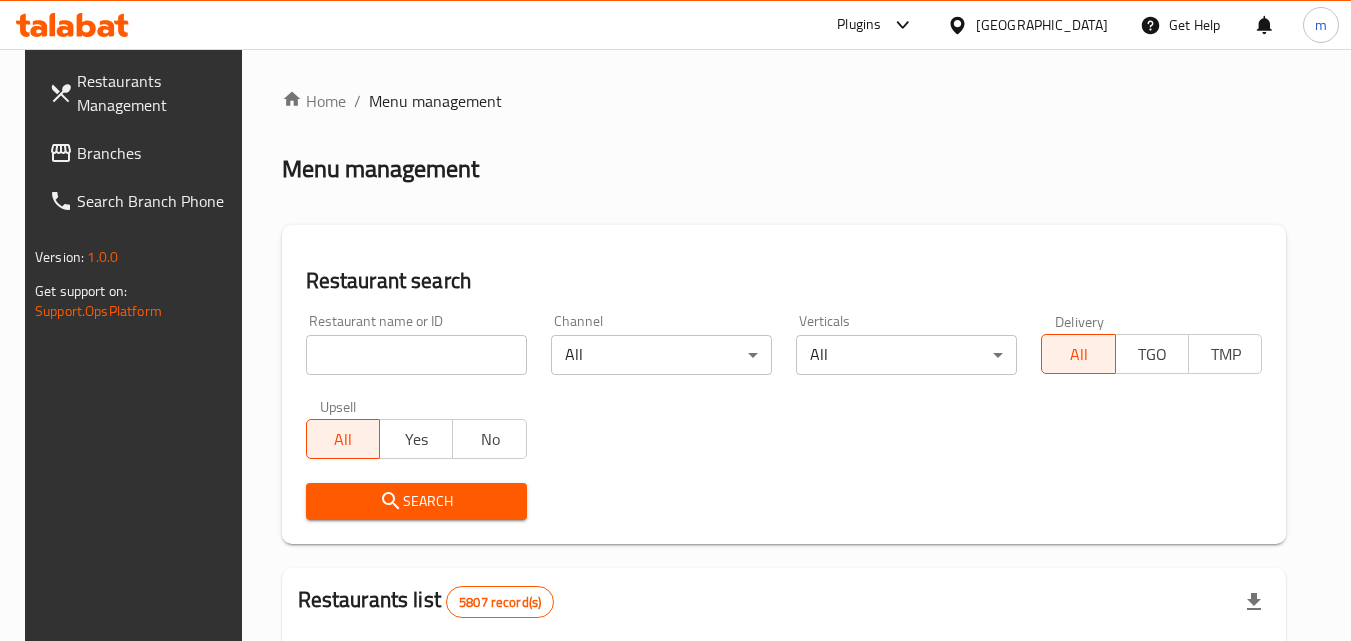 click on "[GEOGRAPHIC_DATA]" at bounding box center (1042, 25) 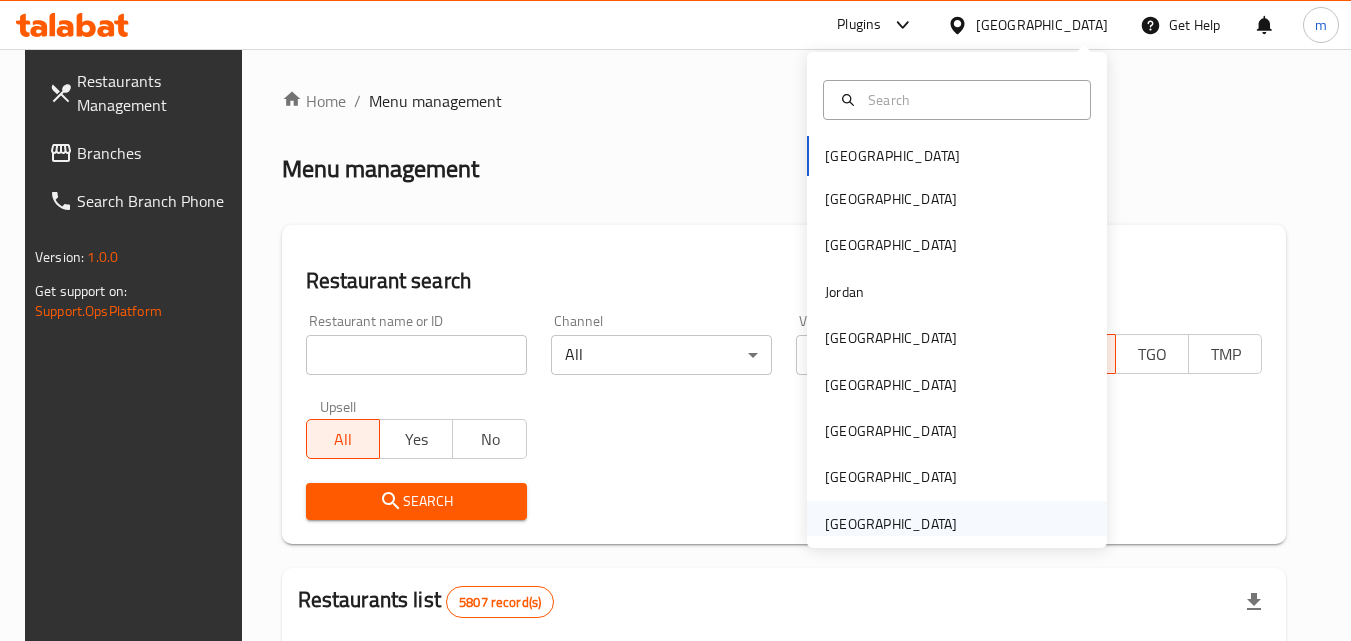 click on "[GEOGRAPHIC_DATA]" at bounding box center (891, 524) 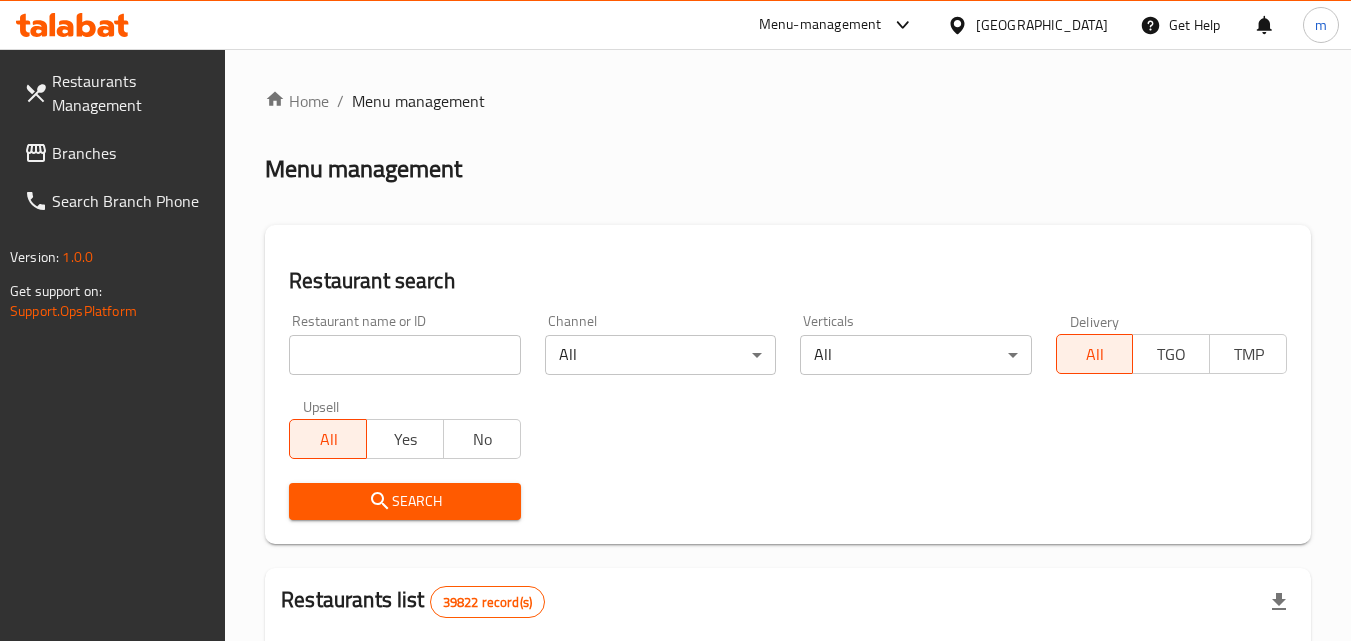 click on "Branches" at bounding box center (131, 153) 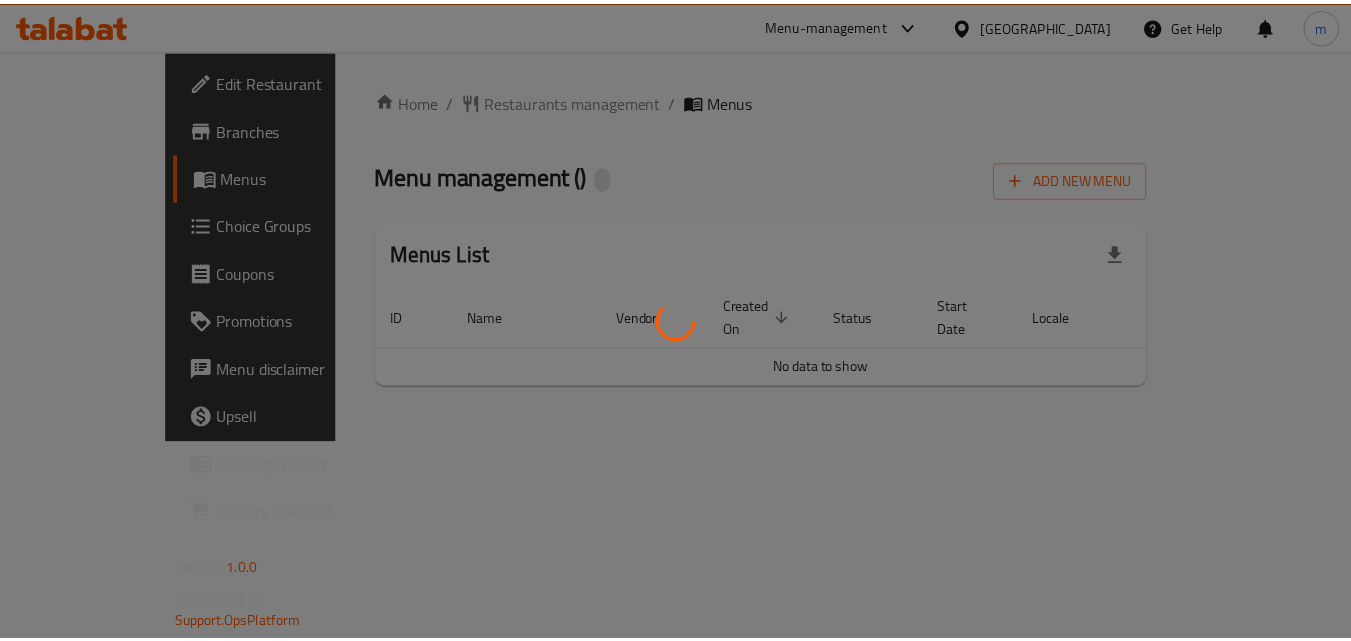 scroll, scrollTop: 0, scrollLeft: 0, axis: both 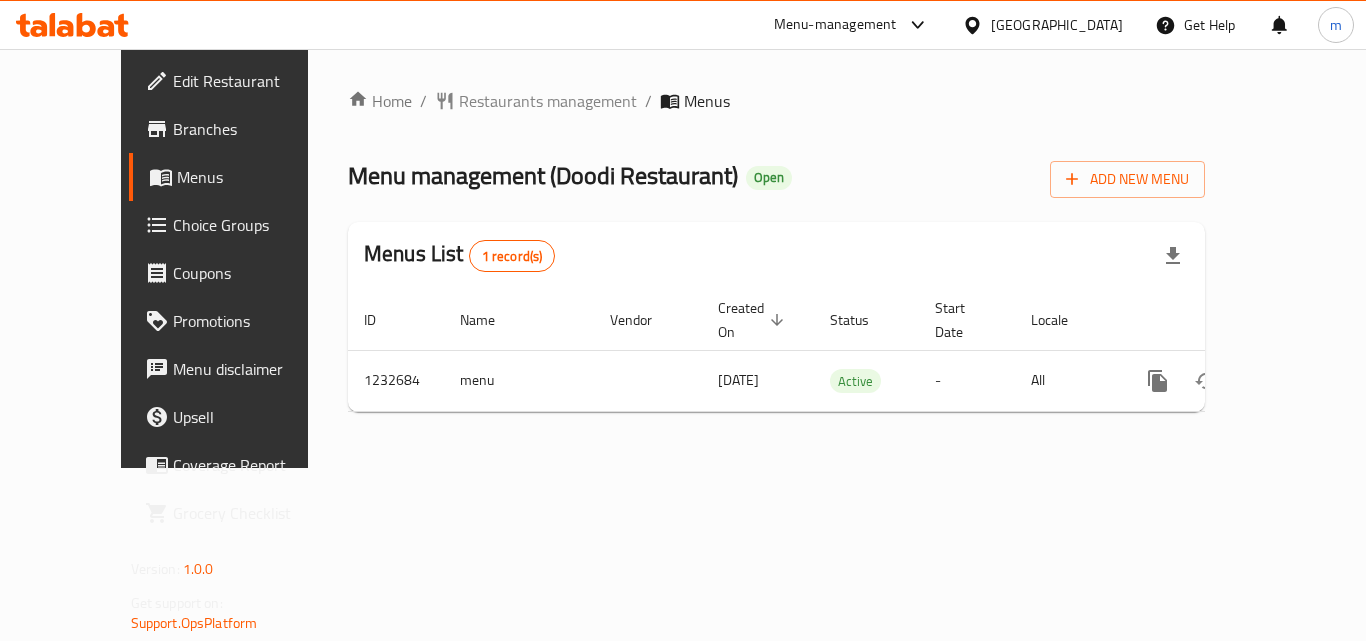 click on "[GEOGRAPHIC_DATA]" at bounding box center [1057, 25] 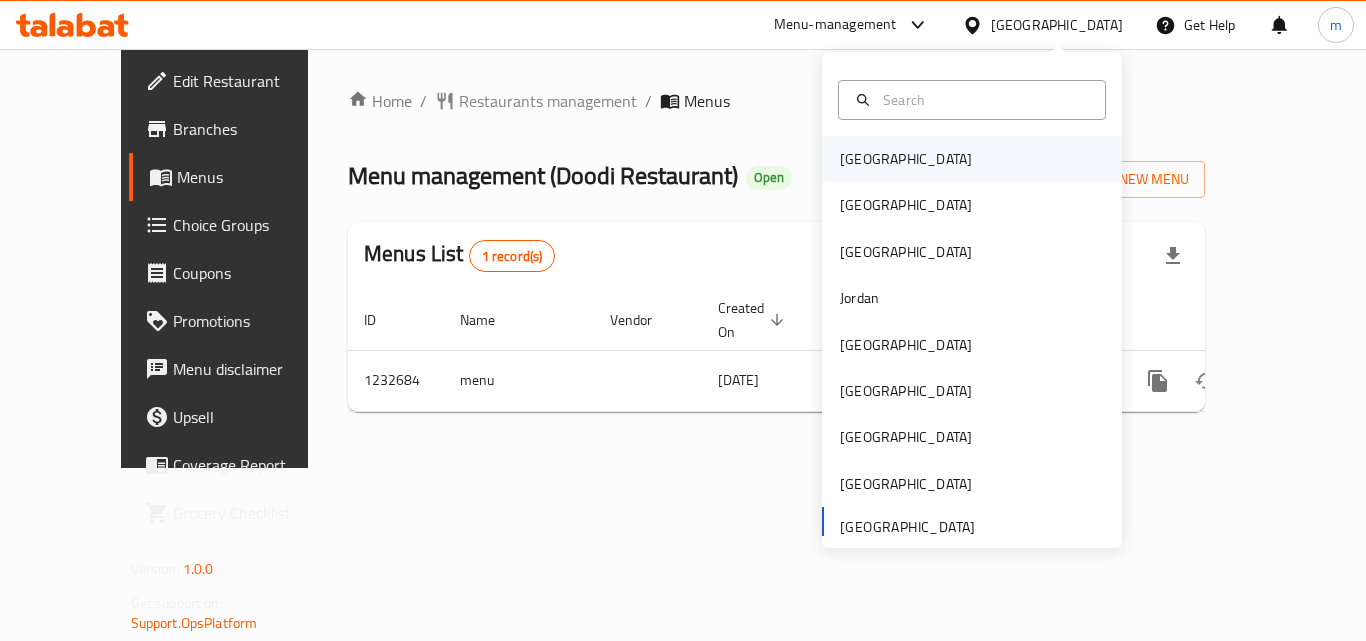 click on "[GEOGRAPHIC_DATA]" at bounding box center [906, 159] 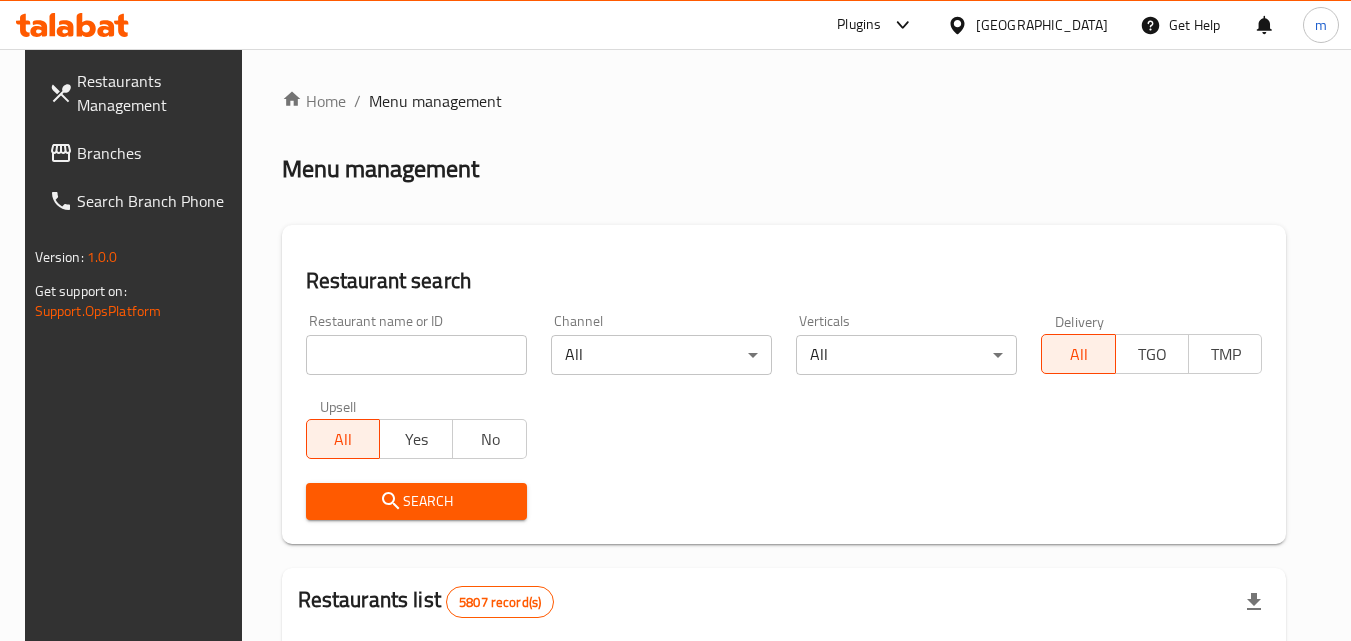 click on "[GEOGRAPHIC_DATA]" at bounding box center [1042, 25] 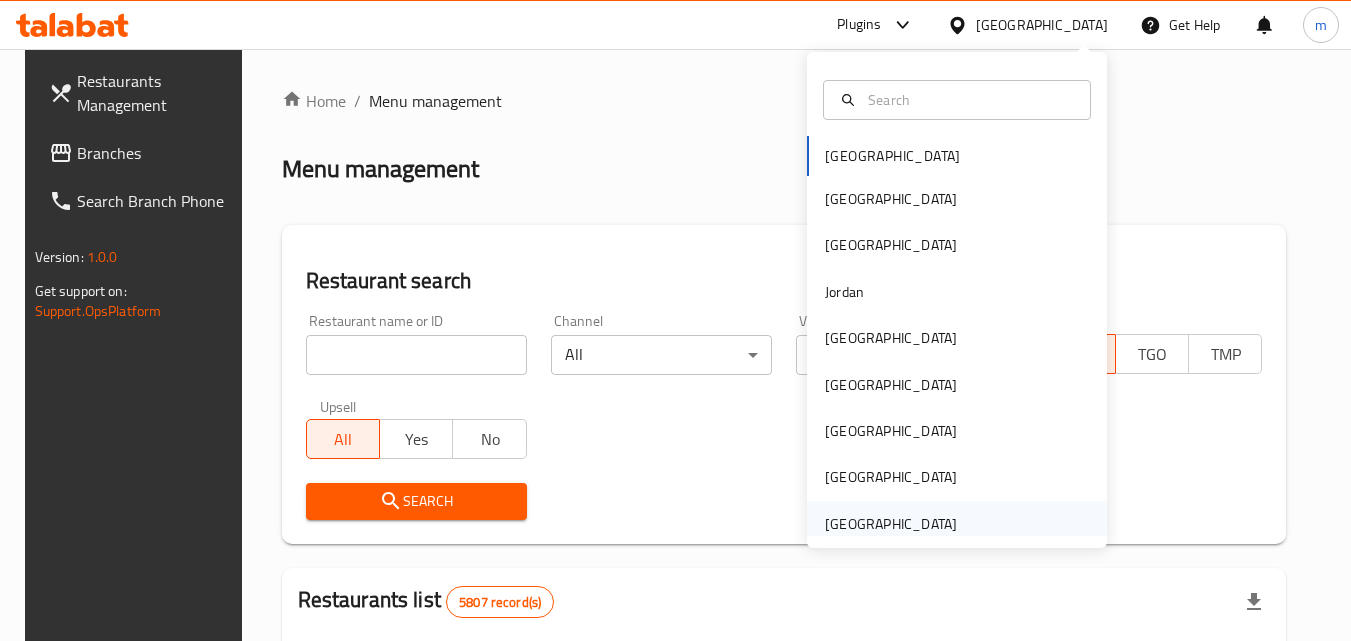 click on "[GEOGRAPHIC_DATA]" at bounding box center (891, 524) 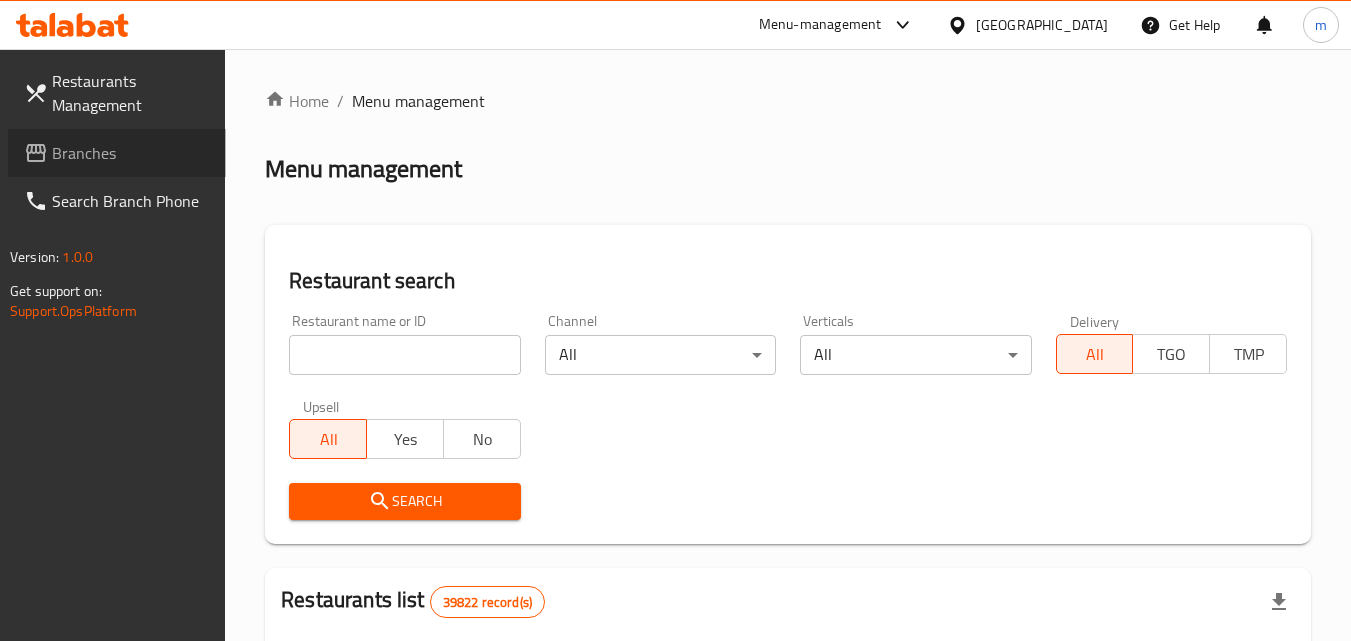 click on "Branches" at bounding box center [131, 153] 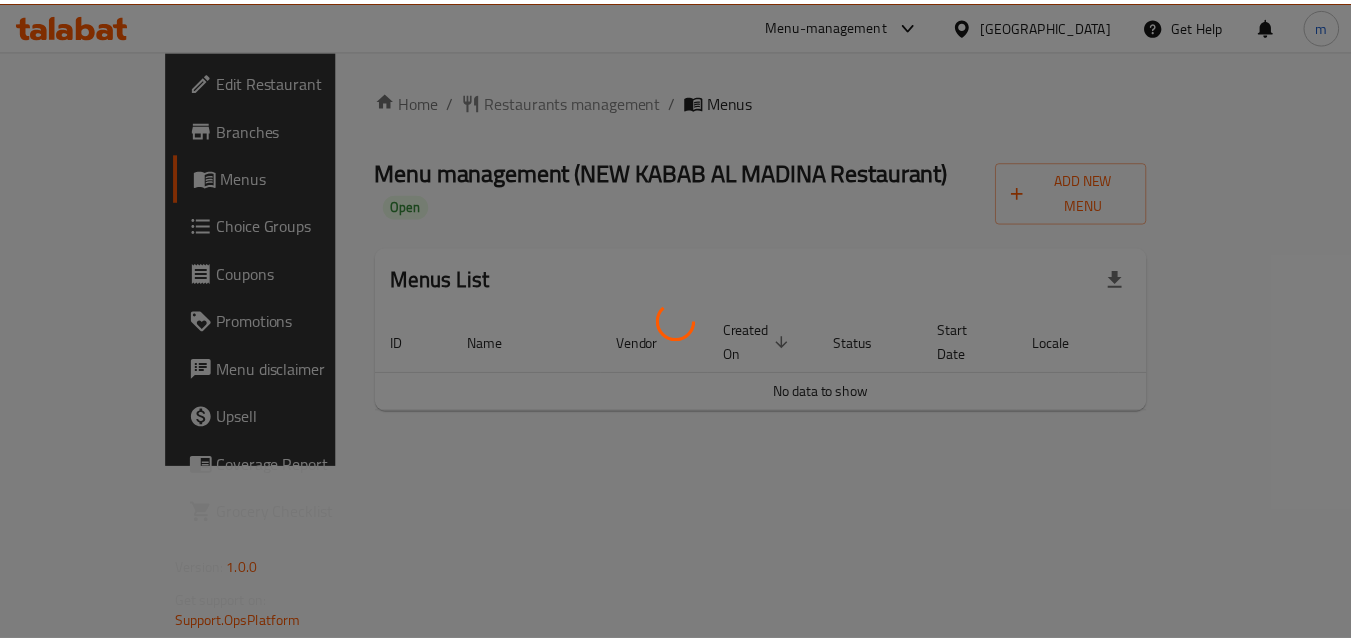 scroll, scrollTop: 0, scrollLeft: 0, axis: both 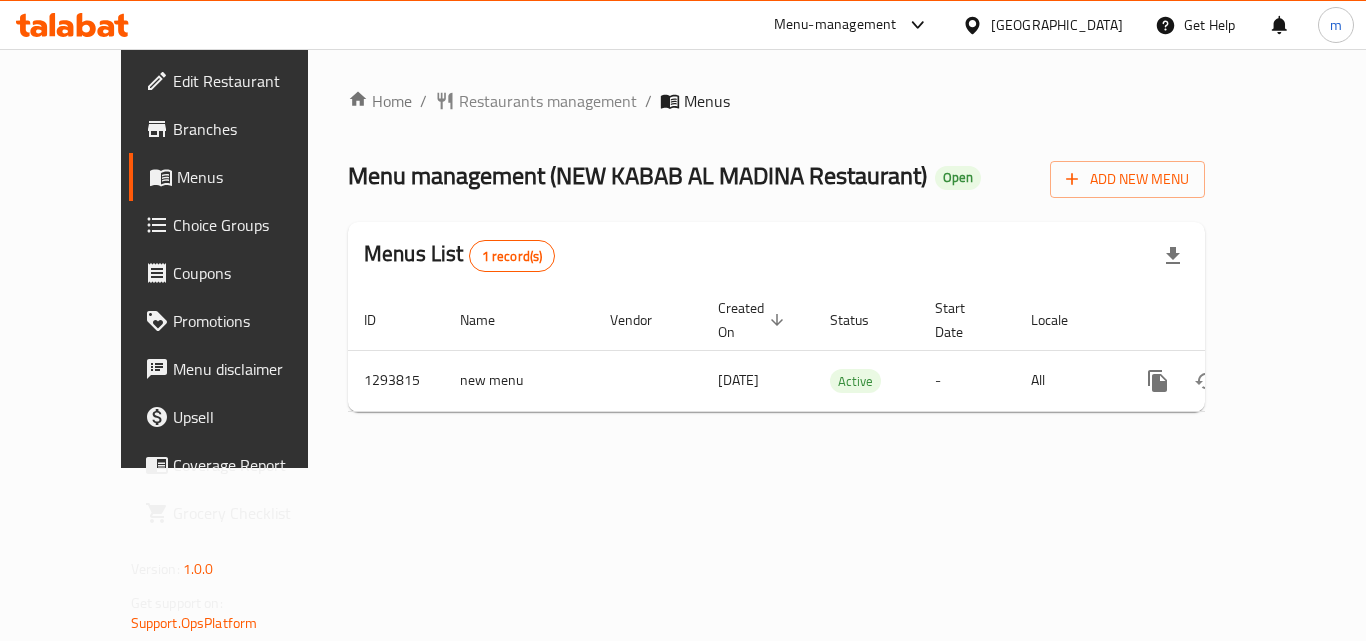 click on "[GEOGRAPHIC_DATA]" at bounding box center (1057, 25) 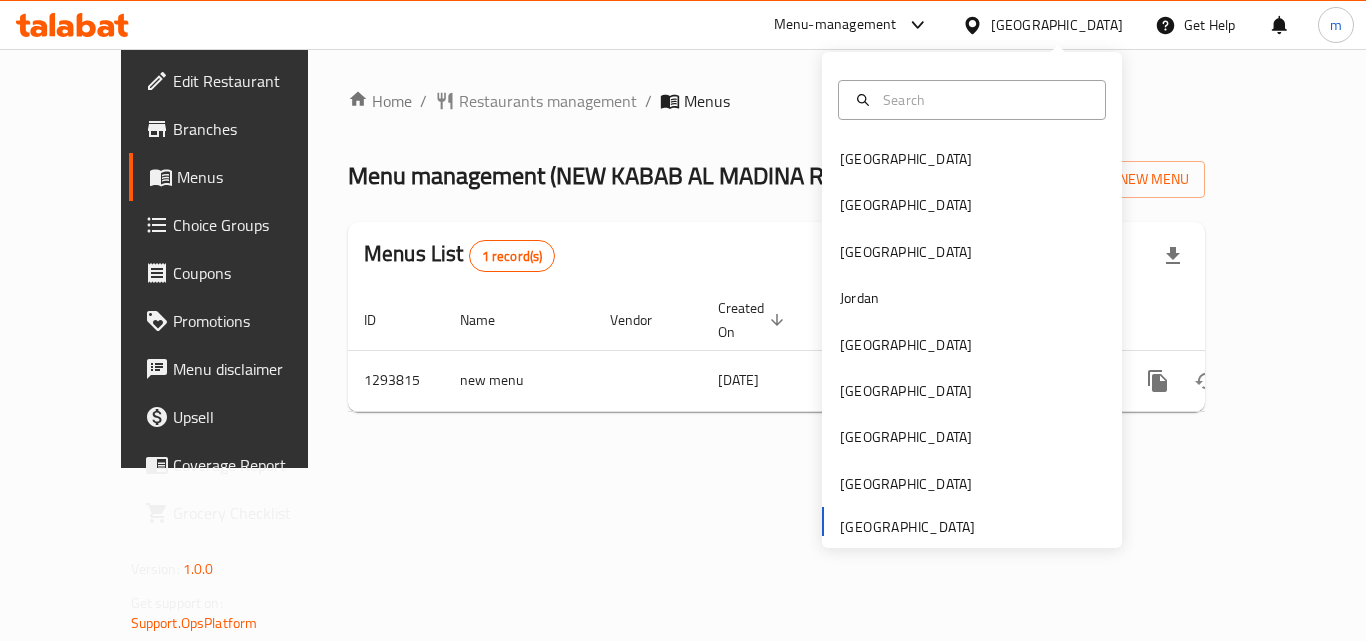click on "[GEOGRAPHIC_DATA] [GEOGRAPHIC_DATA] [GEOGRAPHIC_DATA] [GEOGRAPHIC_DATA] [GEOGRAPHIC_DATA] [GEOGRAPHIC_DATA] [GEOGRAPHIC_DATA] [GEOGRAPHIC_DATA] [GEOGRAPHIC_DATA]" at bounding box center (972, 341) 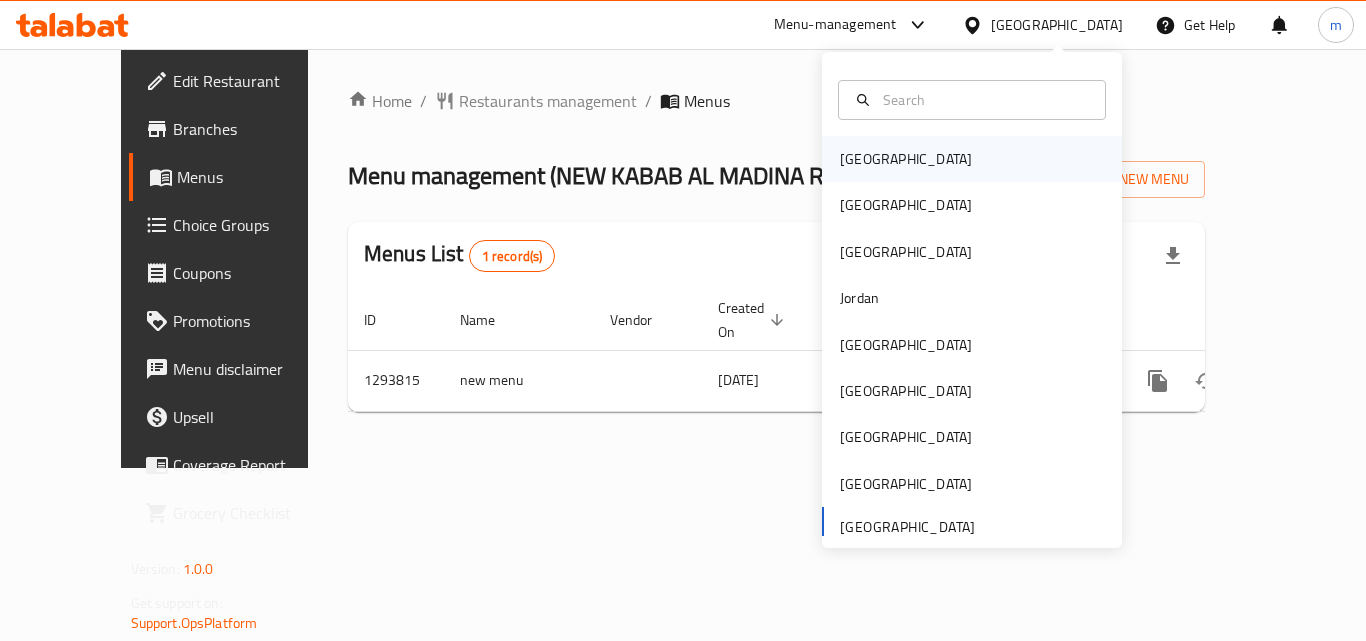 click on "[GEOGRAPHIC_DATA]" at bounding box center [906, 159] 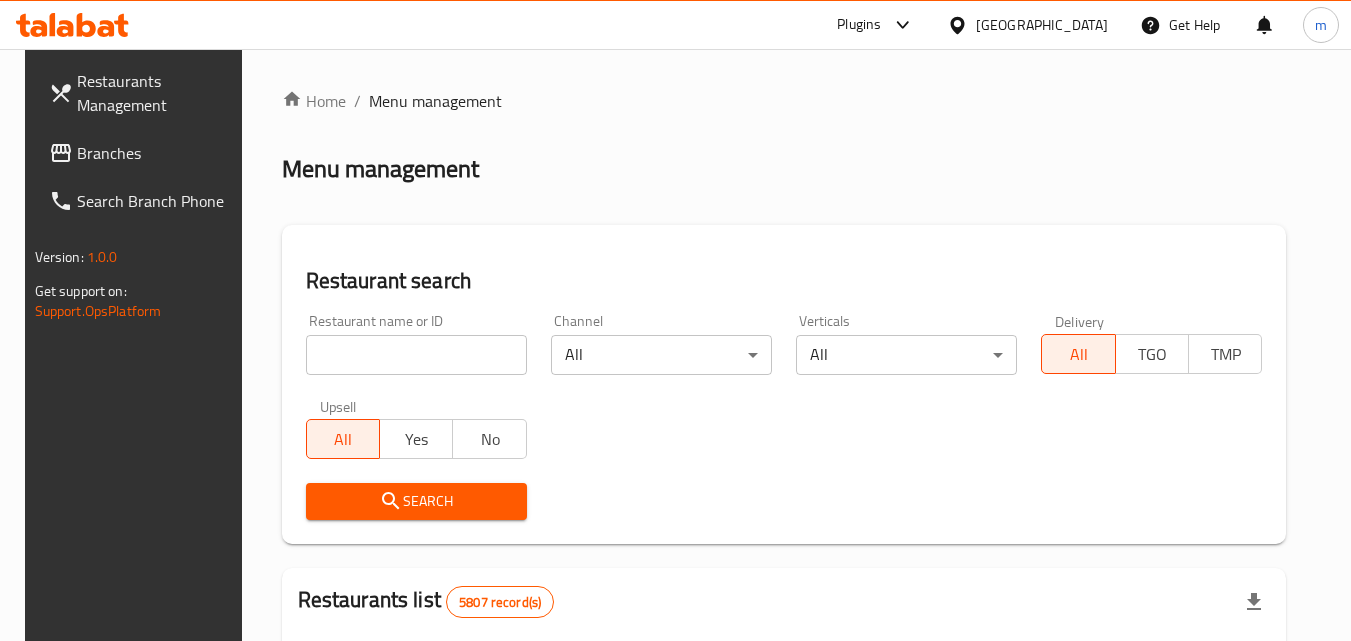 click on "[GEOGRAPHIC_DATA]" at bounding box center [1042, 25] 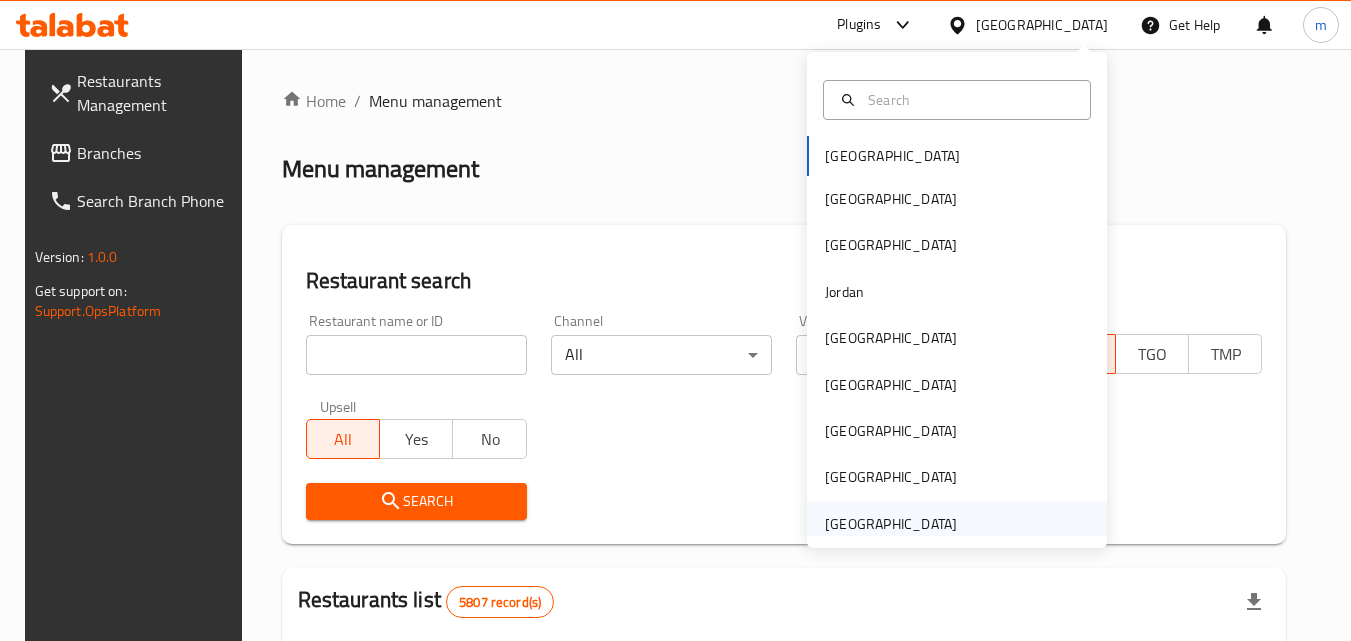 click on "[GEOGRAPHIC_DATA]" at bounding box center (891, 524) 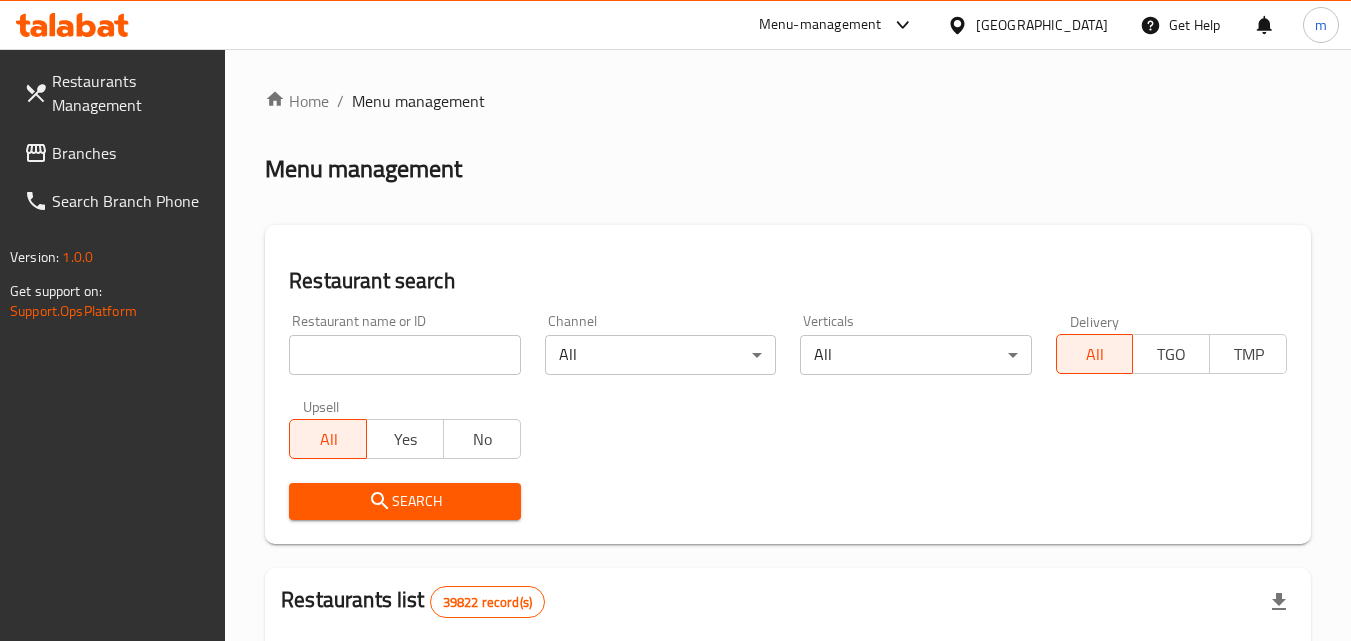 click on "Branches" at bounding box center (131, 153) 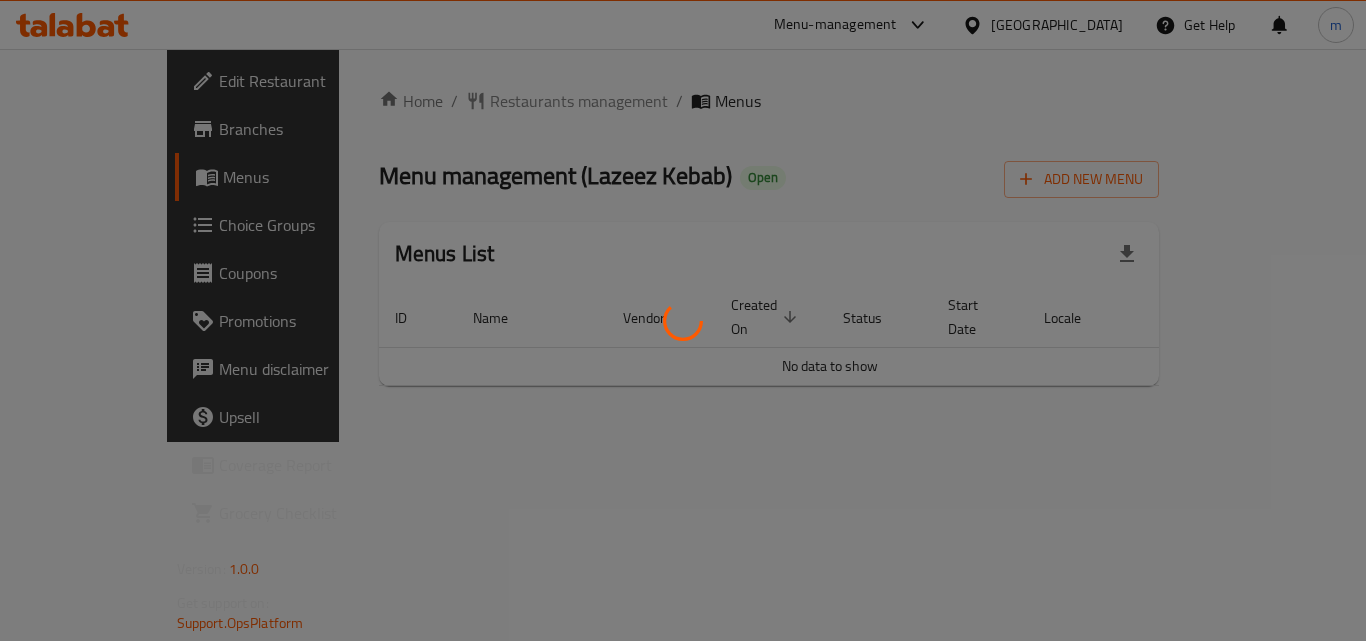 scroll, scrollTop: 0, scrollLeft: 0, axis: both 